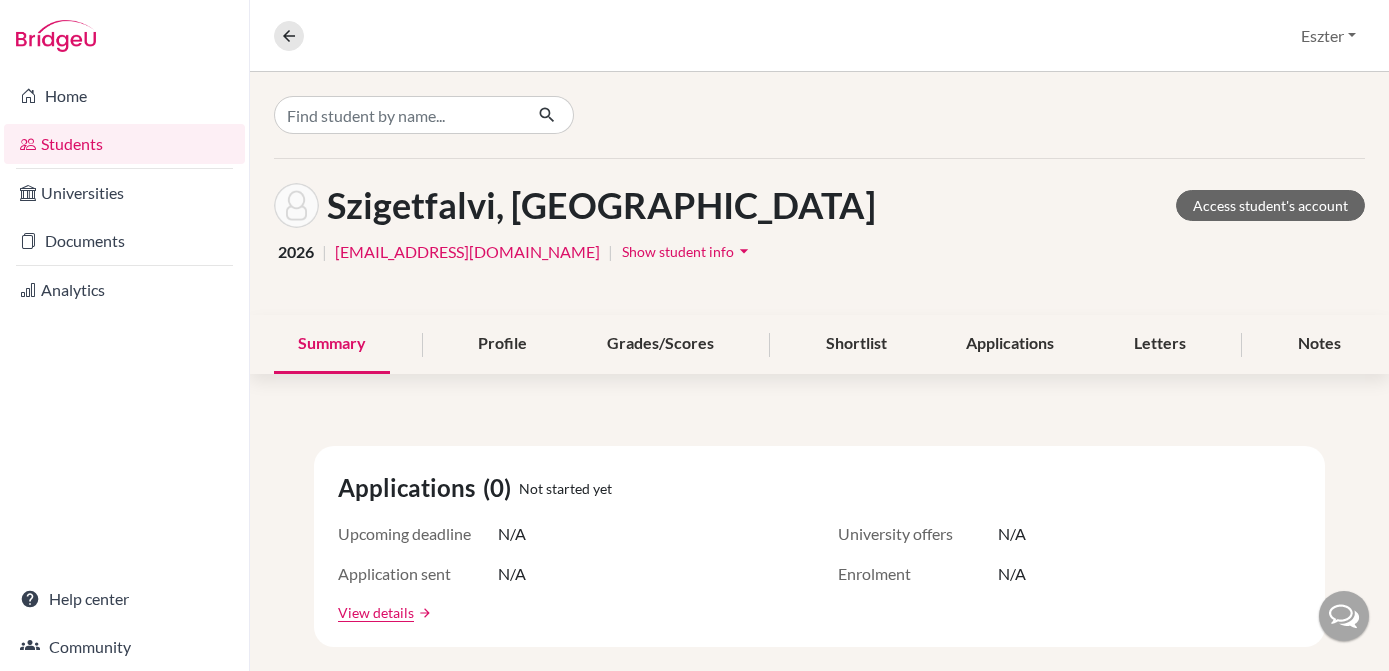 scroll, scrollTop: 0, scrollLeft: 0, axis: both 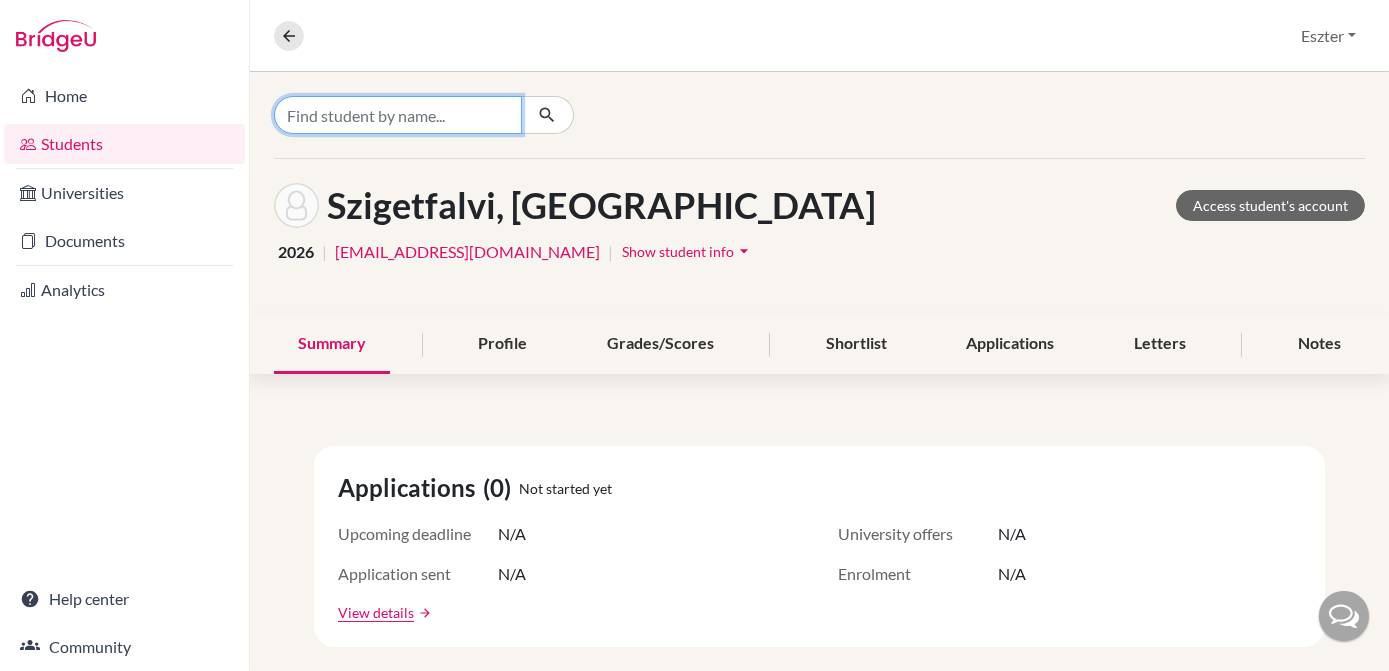 click at bounding box center [398, 115] 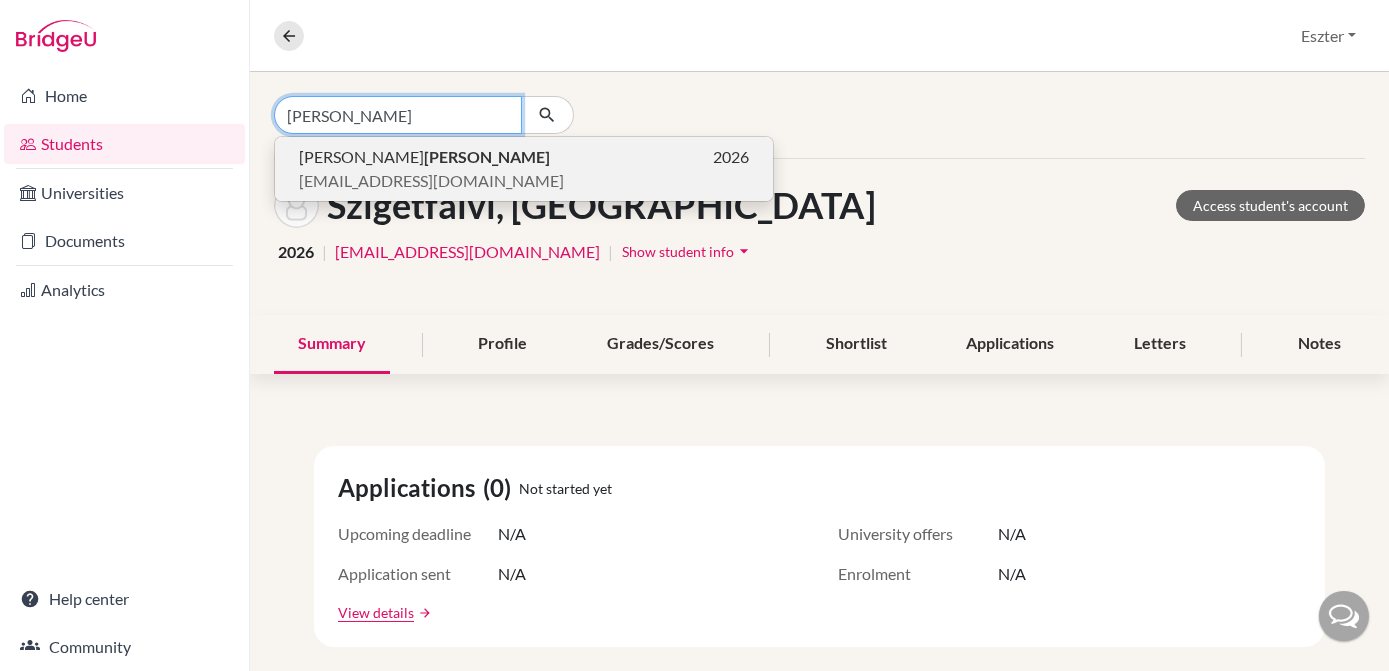 type on "[PERSON_NAME]" 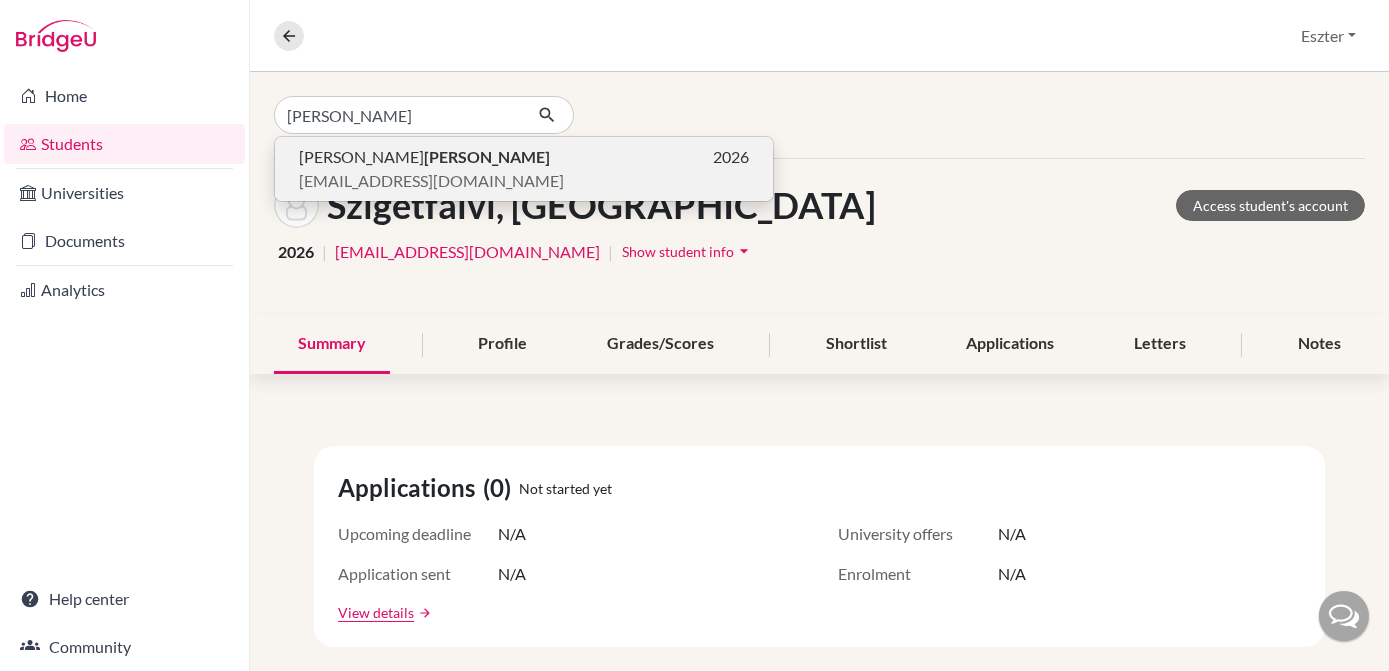 click on "[EMAIL_ADDRESS][DOMAIN_NAME]" at bounding box center [431, 181] 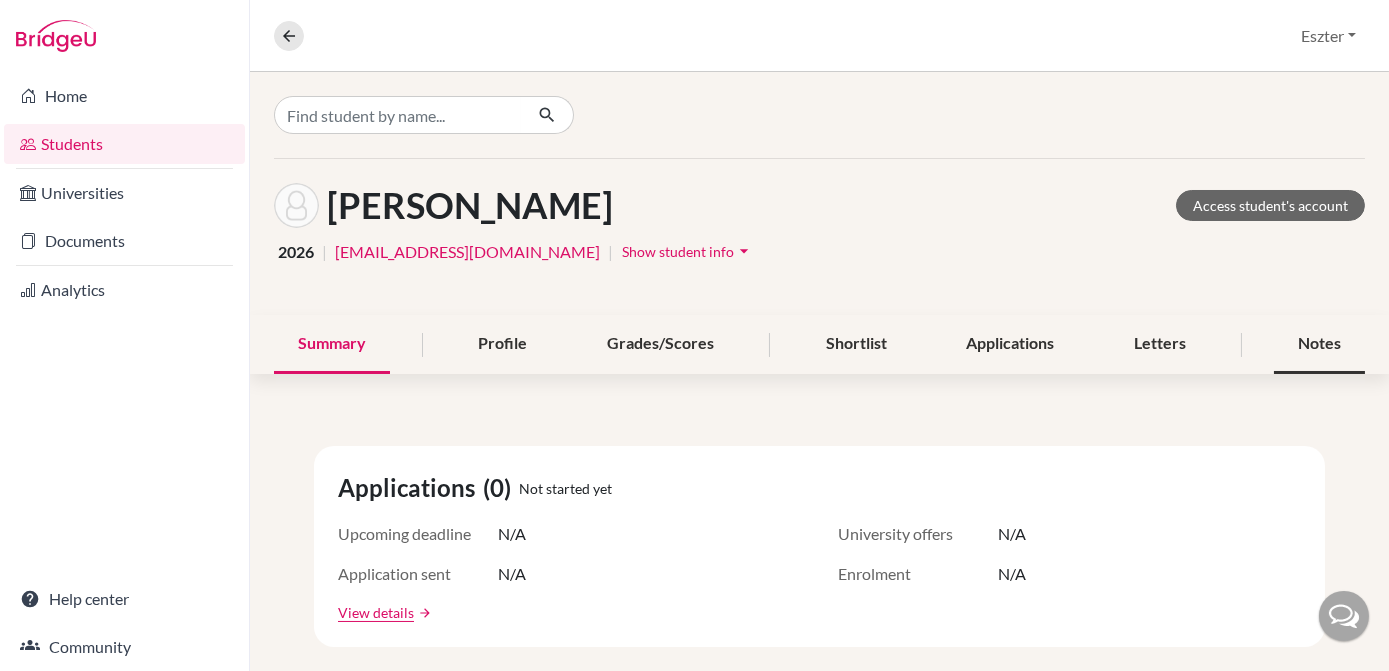 click on "Notes" at bounding box center (1319, 344) 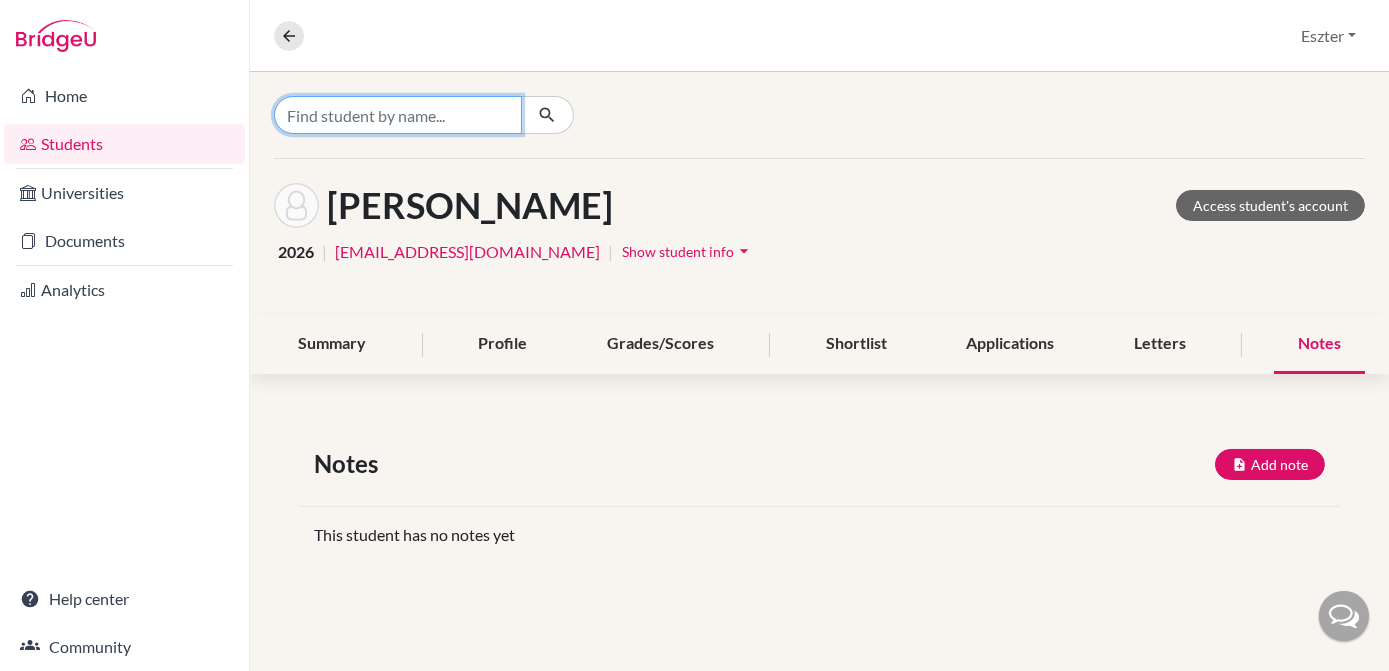 click at bounding box center (398, 115) 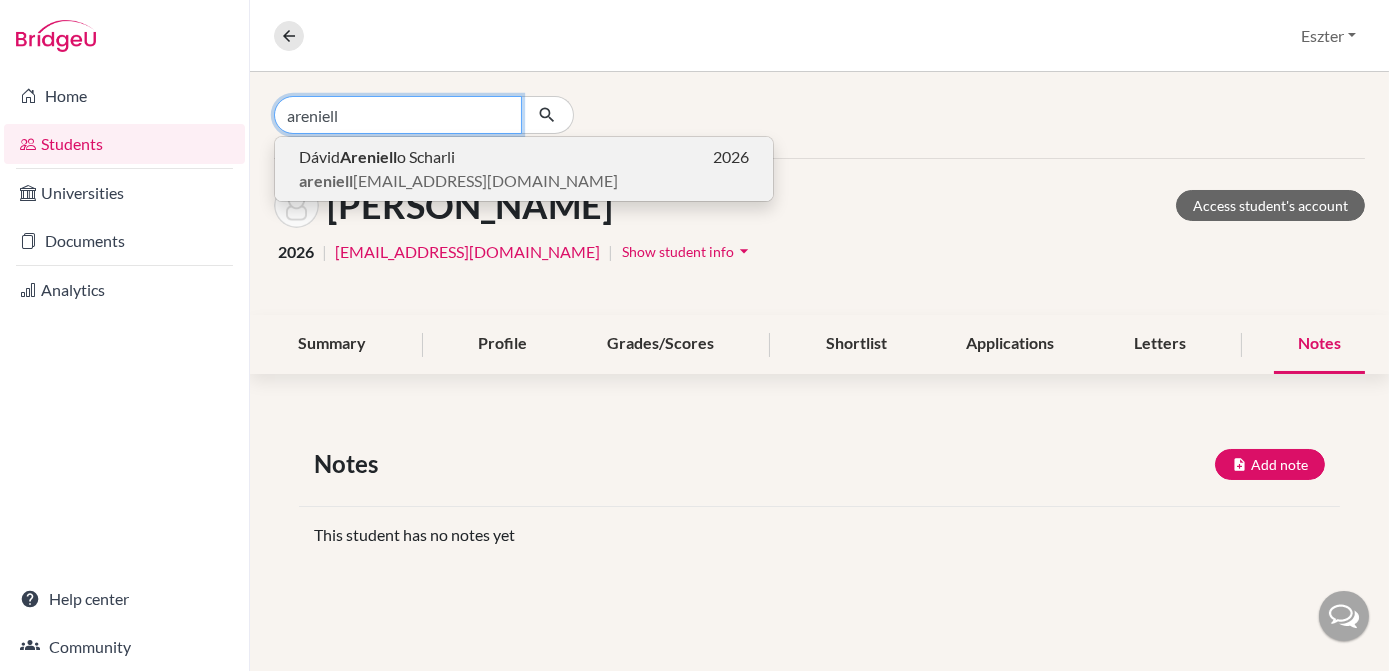type on "areniell" 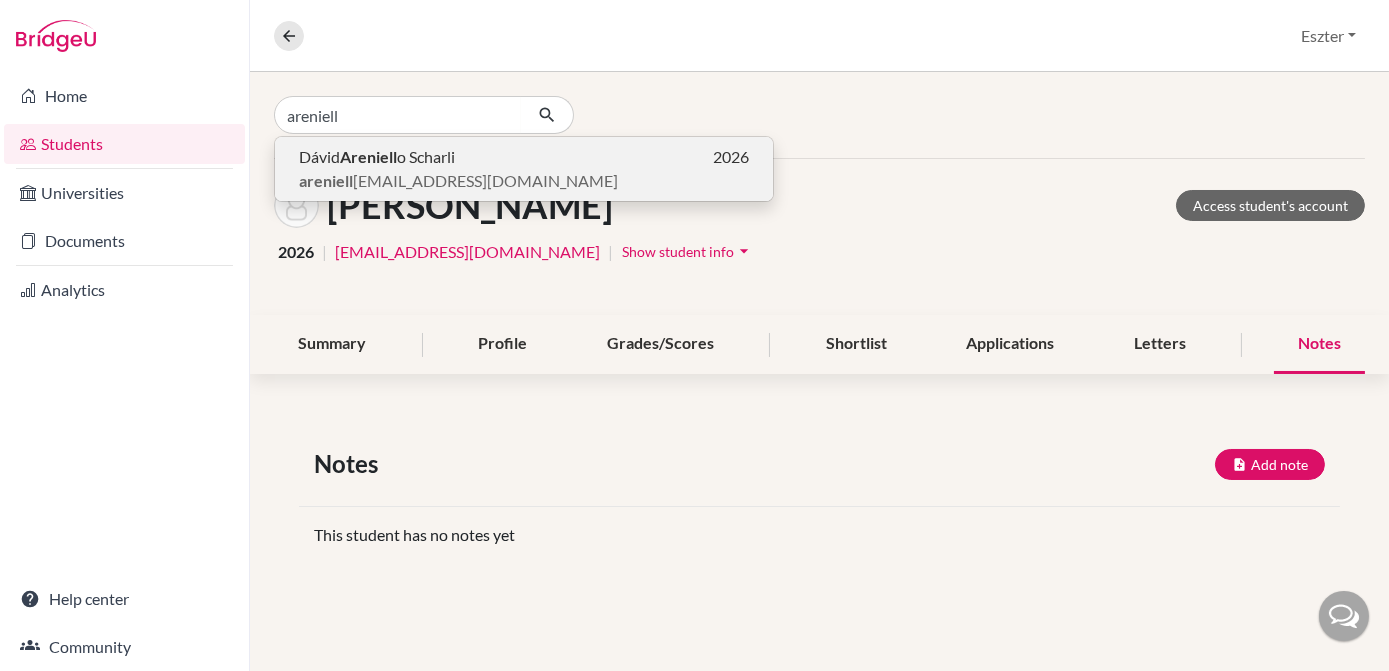 click on "Areniell" at bounding box center [368, 156] 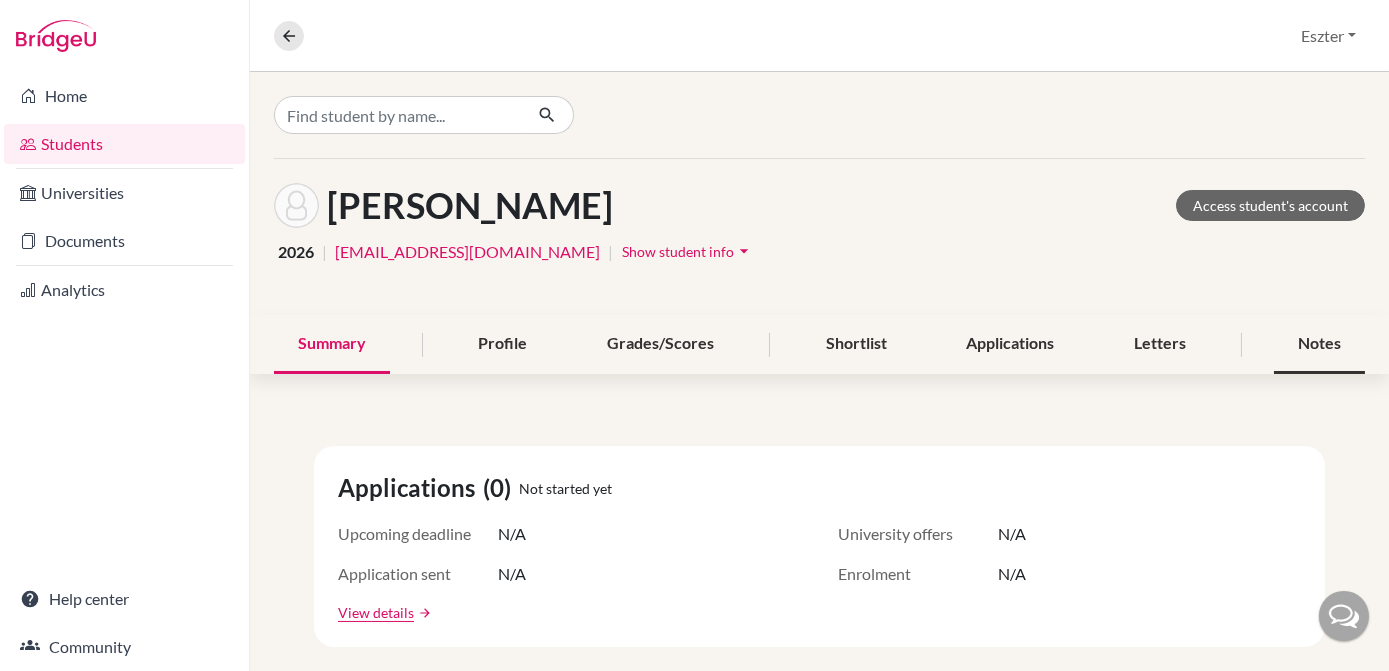 click on "Notes" at bounding box center (1319, 344) 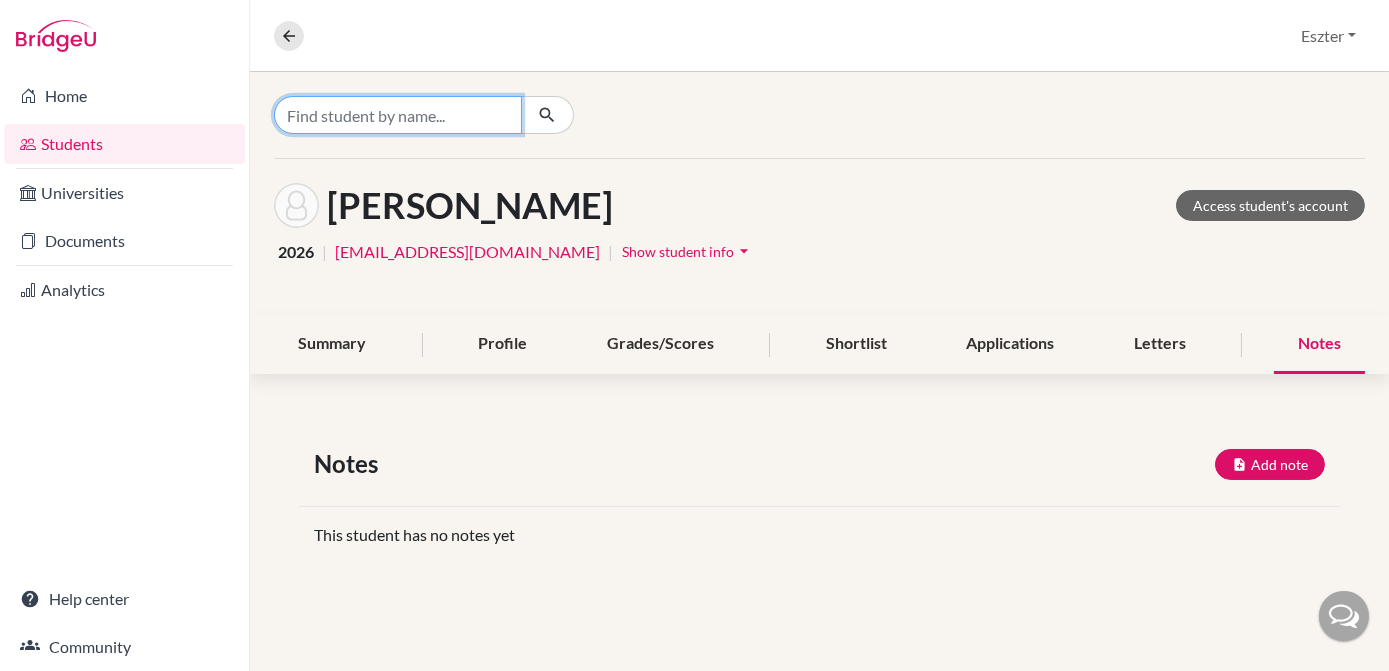 click at bounding box center (398, 115) 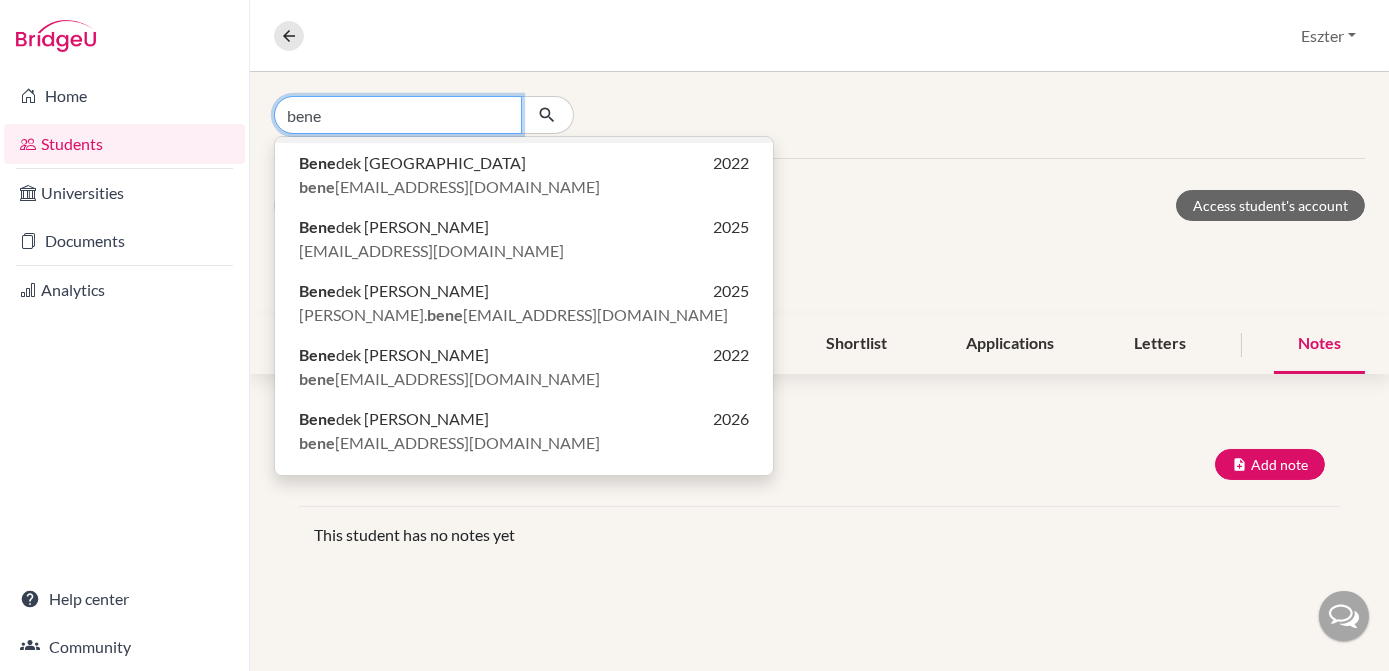 scroll, scrollTop: 301, scrollLeft: 0, axis: vertical 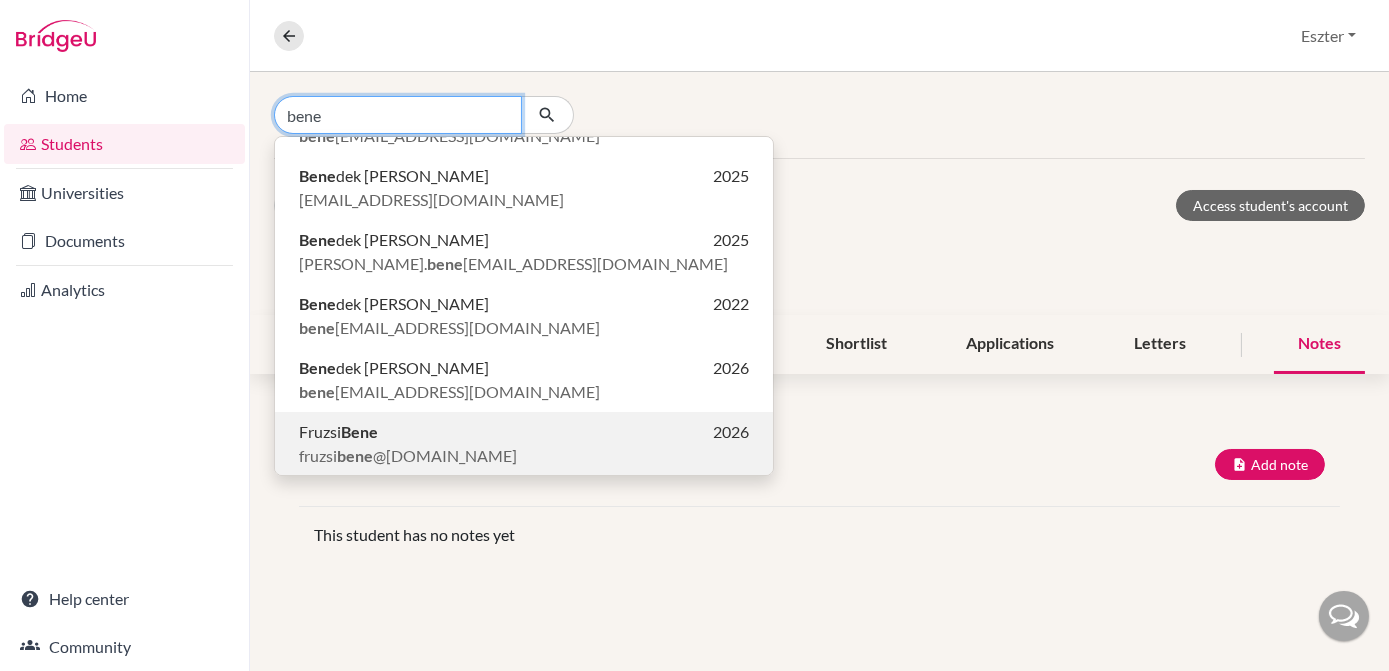 type on "bene" 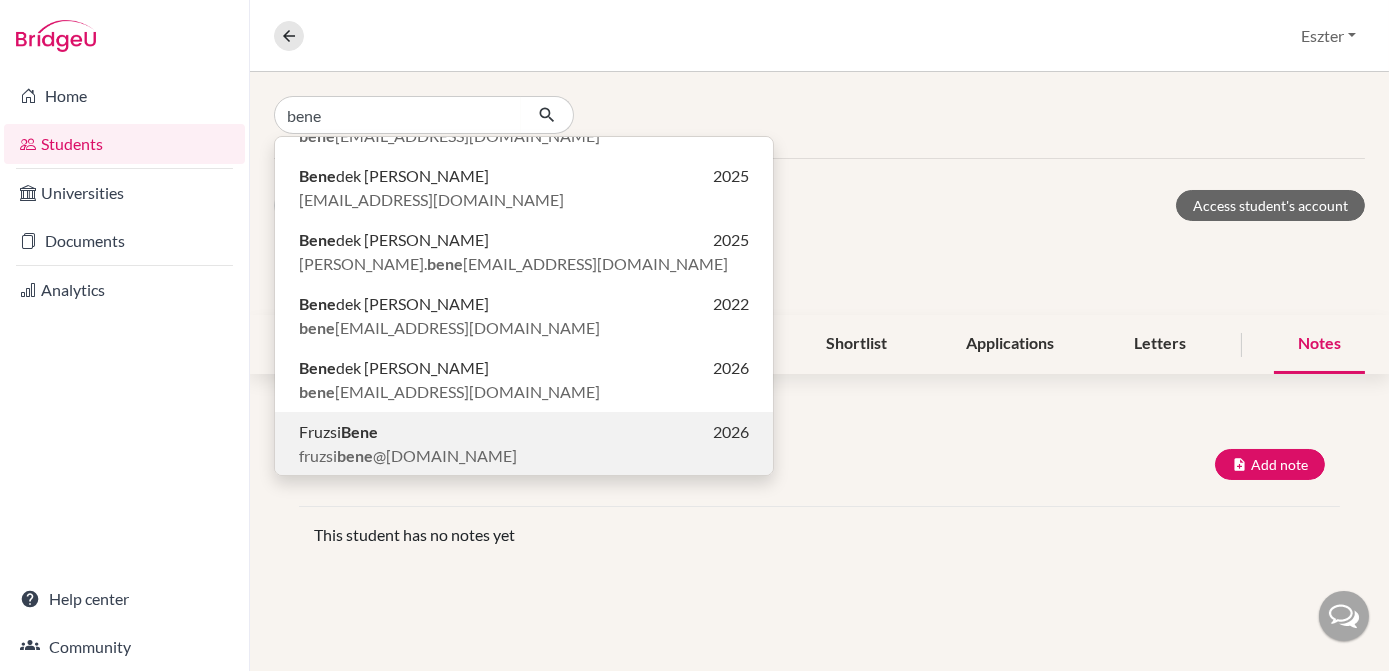 click on "bene" at bounding box center (355, 455) 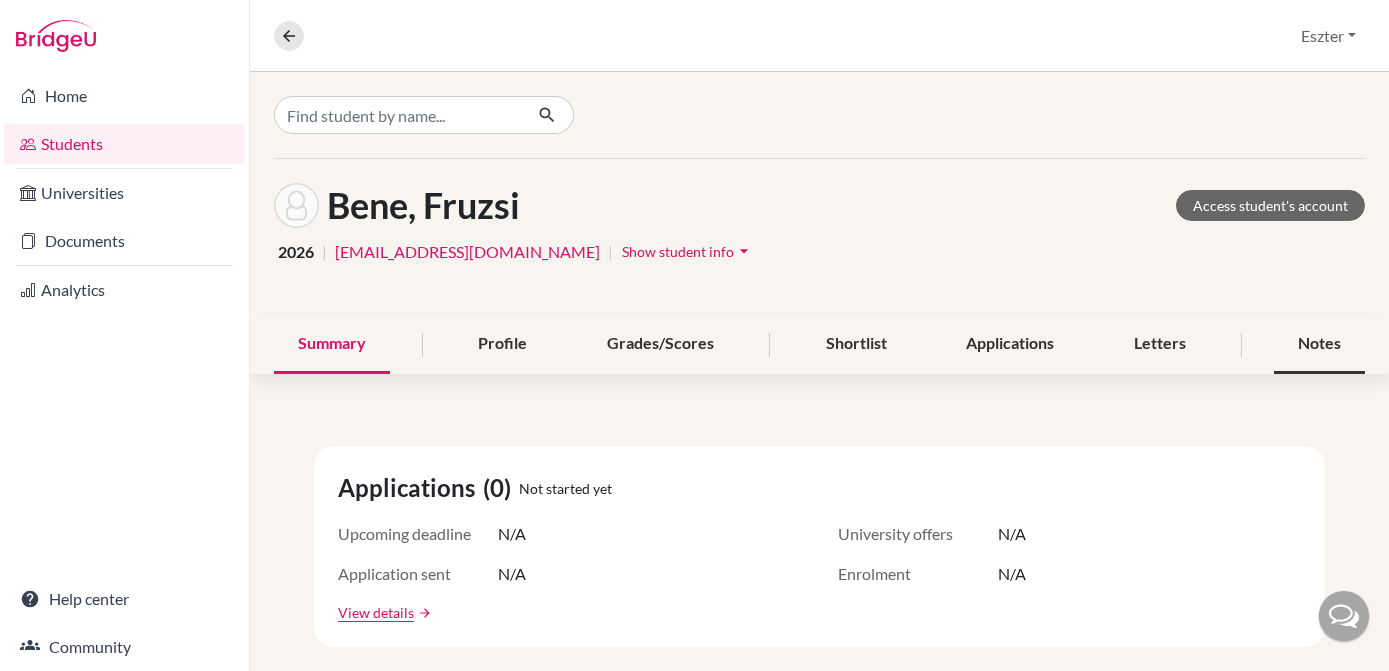 click on "Notes" at bounding box center (1319, 344) 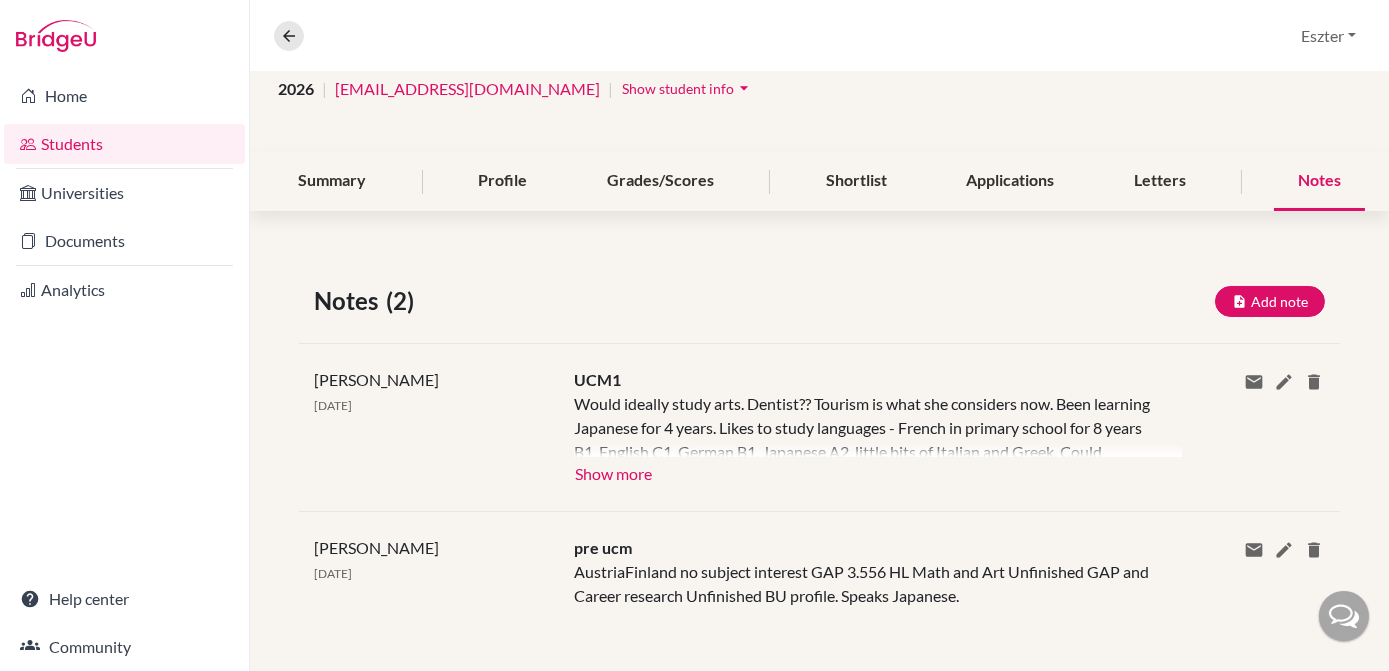 scroll, scrollTop: 169, scrollLeft: 0, axis: vertical 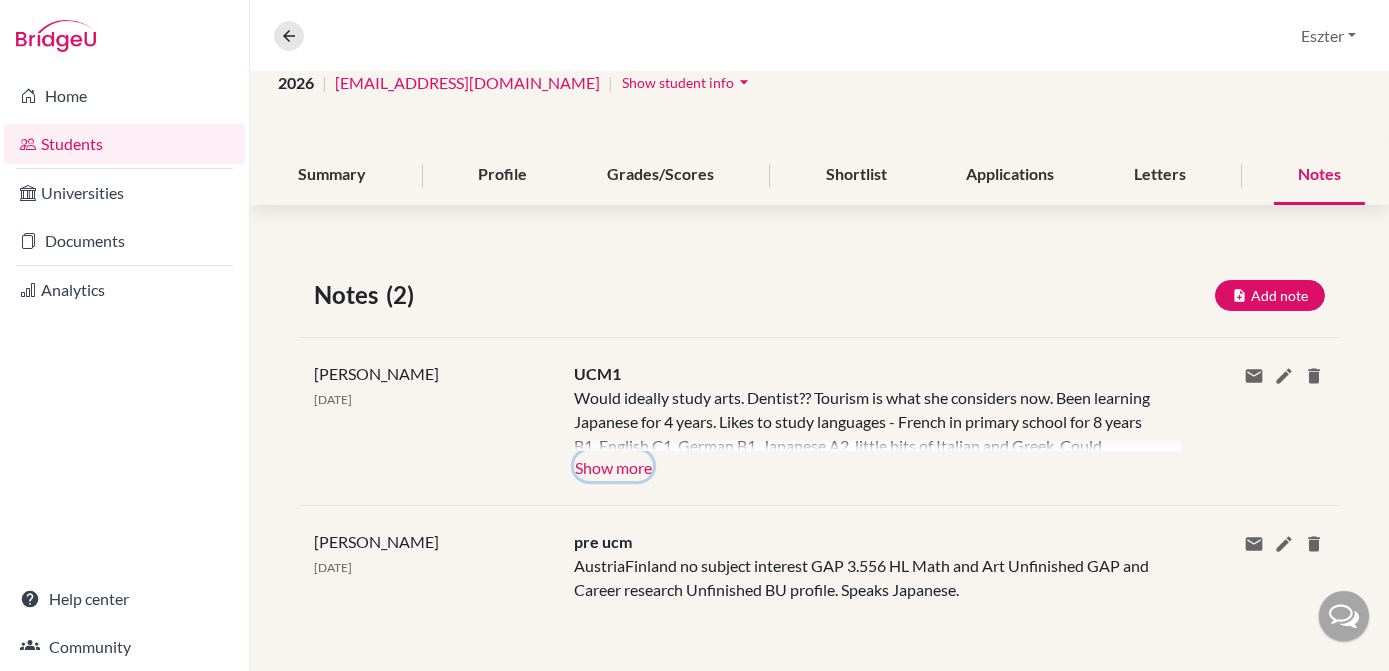 click on "Show more" 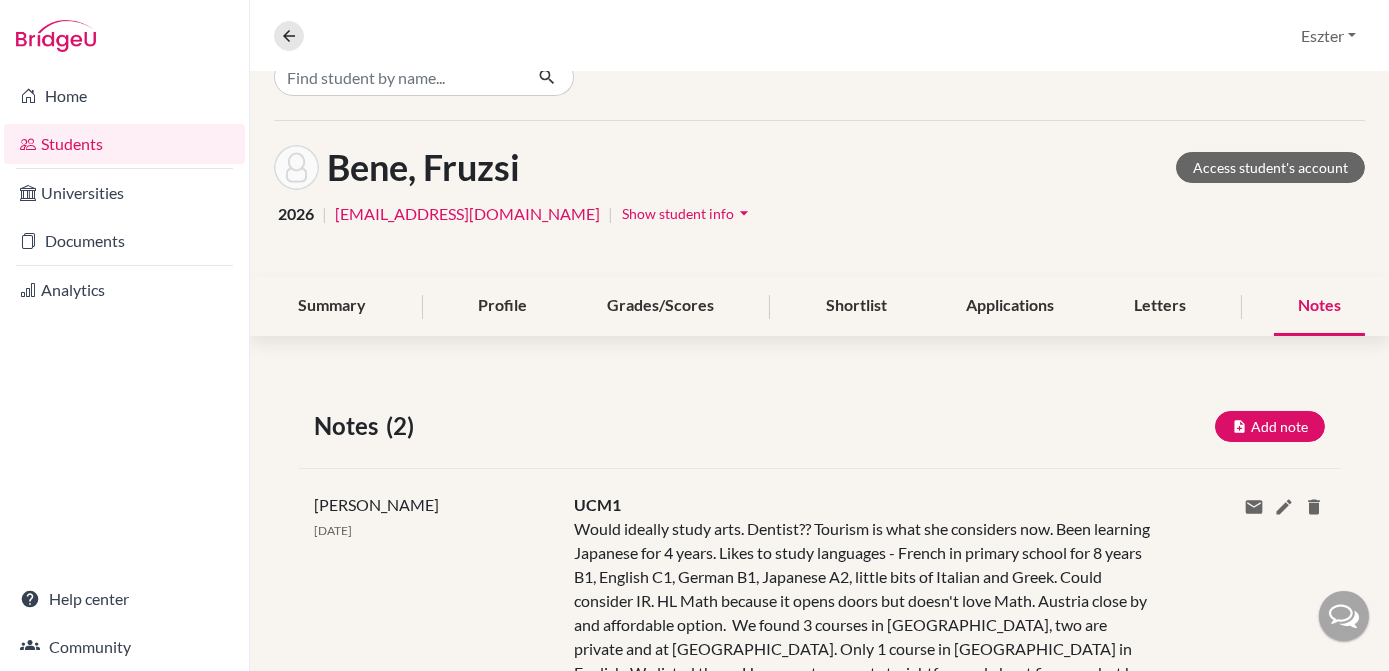 scroll, scrollTop: 0, scrollLeft: 0, axis: both 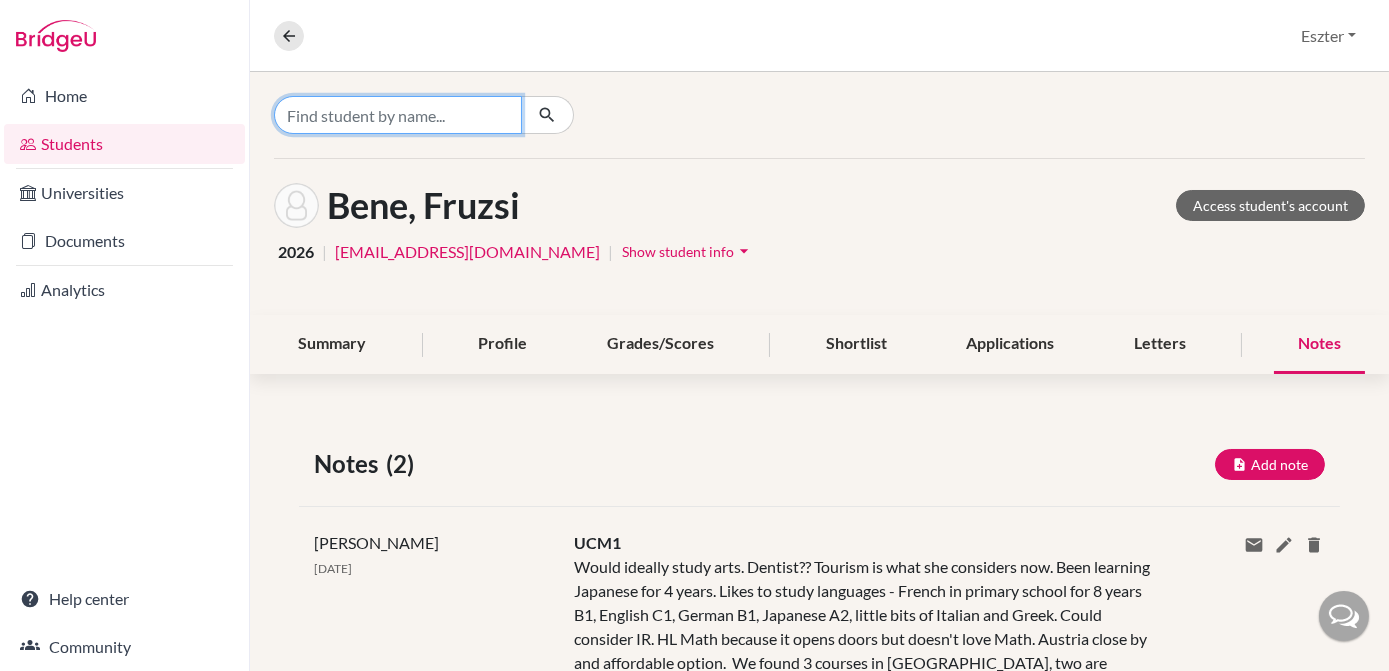 click at bounding box center [398, 115] 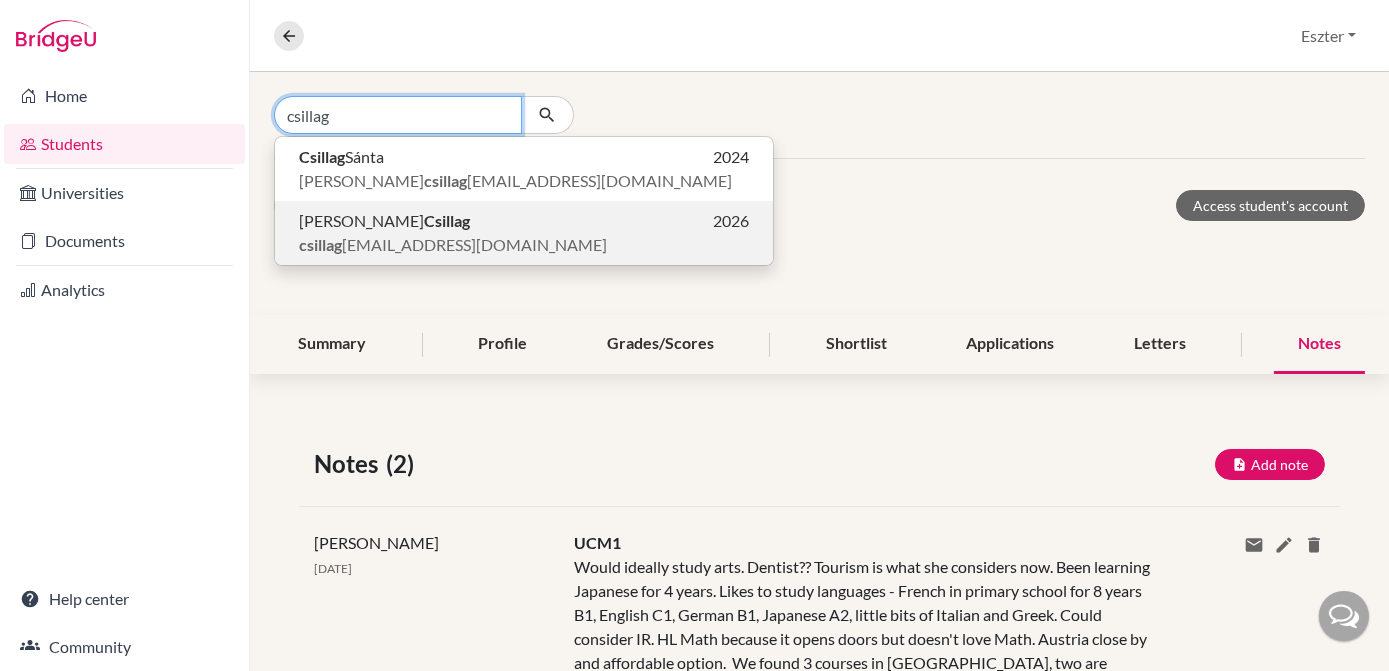type on "csillag" 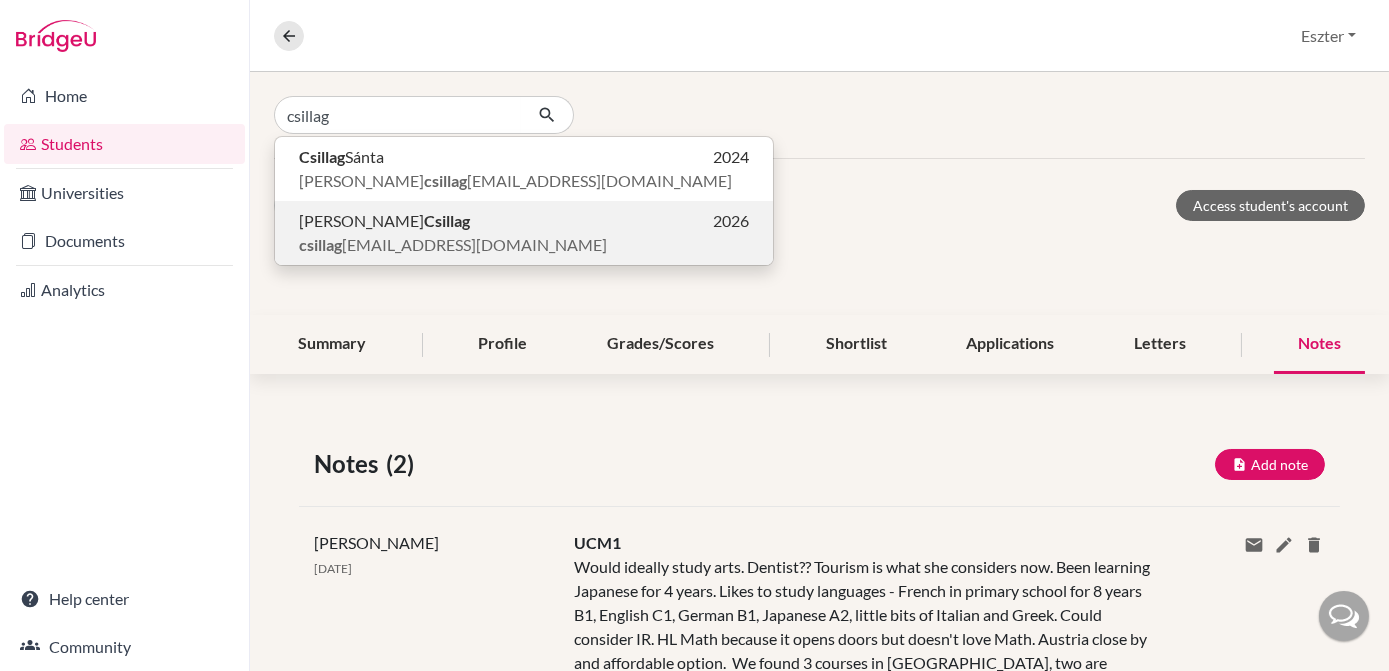 click on "[PERSON_NAME] 2026" at bounding box center [524, 221] 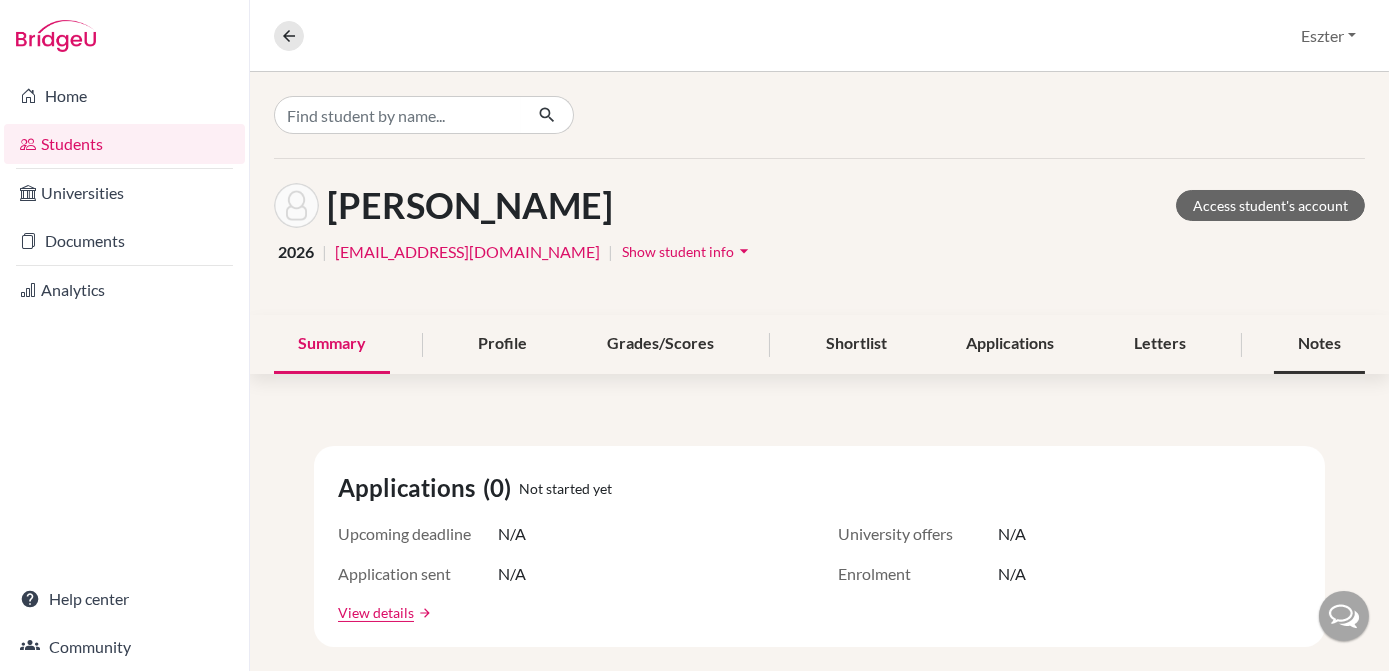 click on "Notes" at bounding box center [1319, 344] 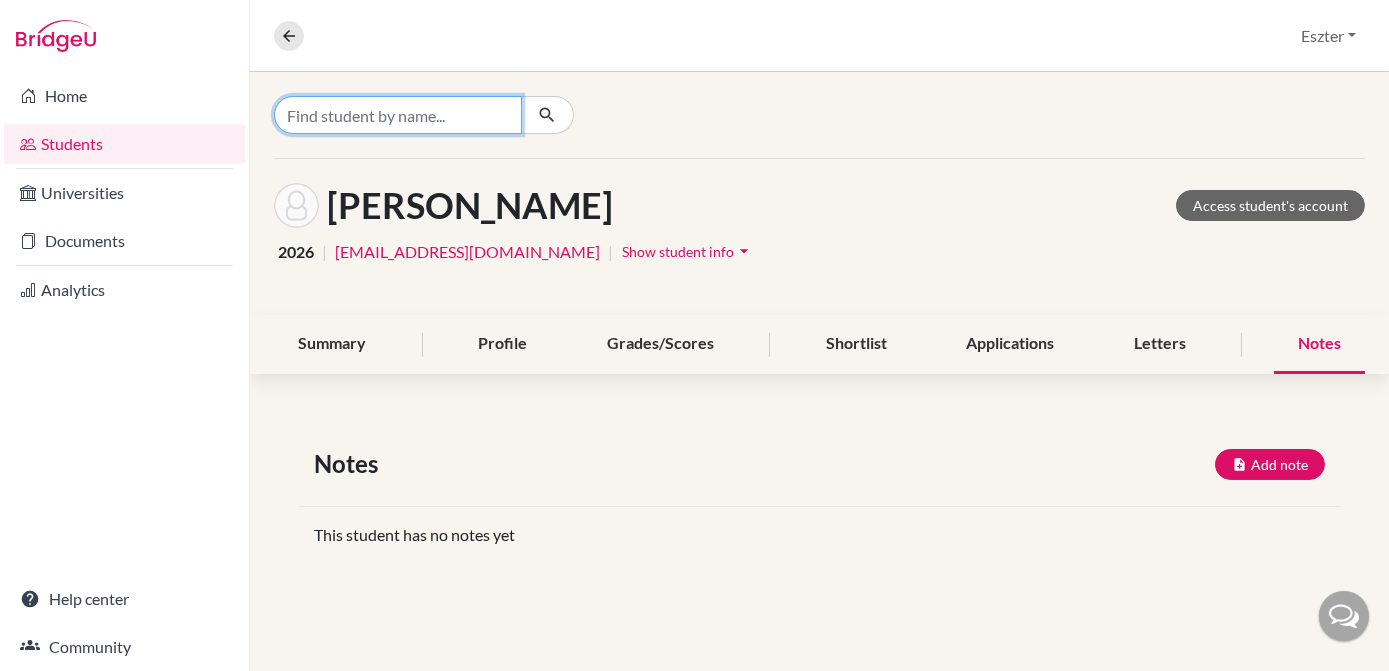click at bounding box center [398, 115] 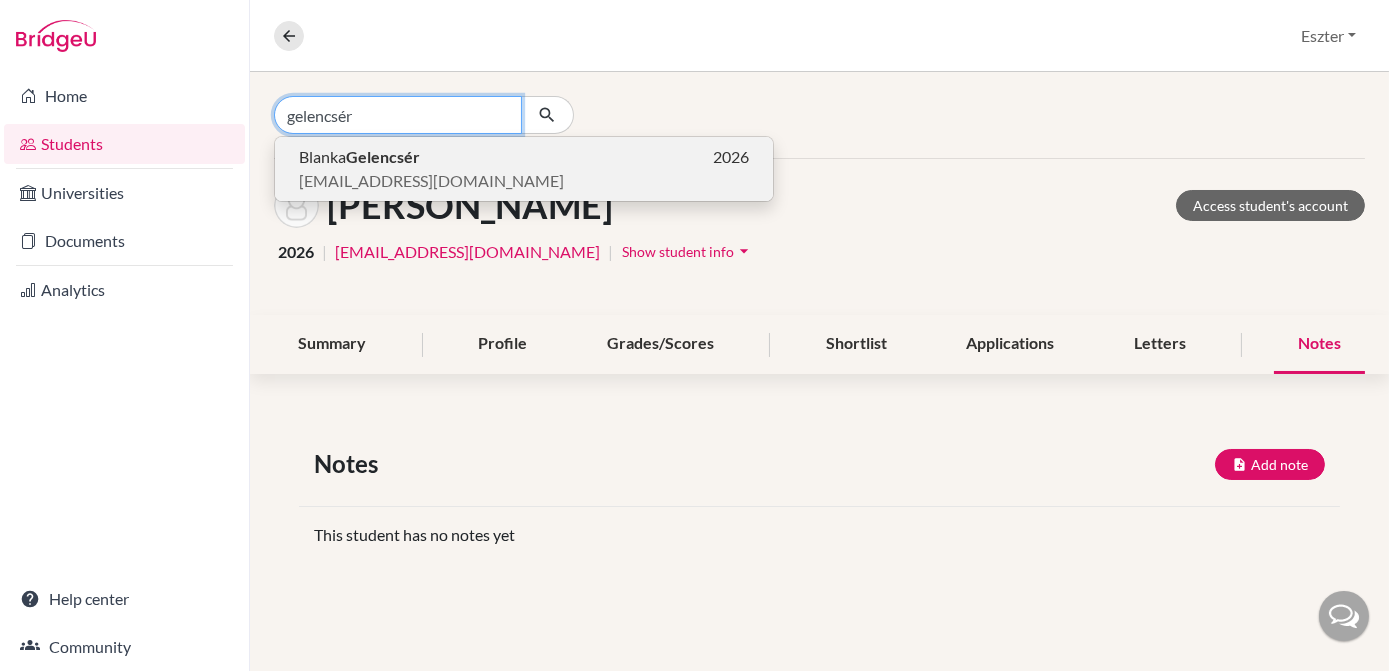 type on "gelencsér" 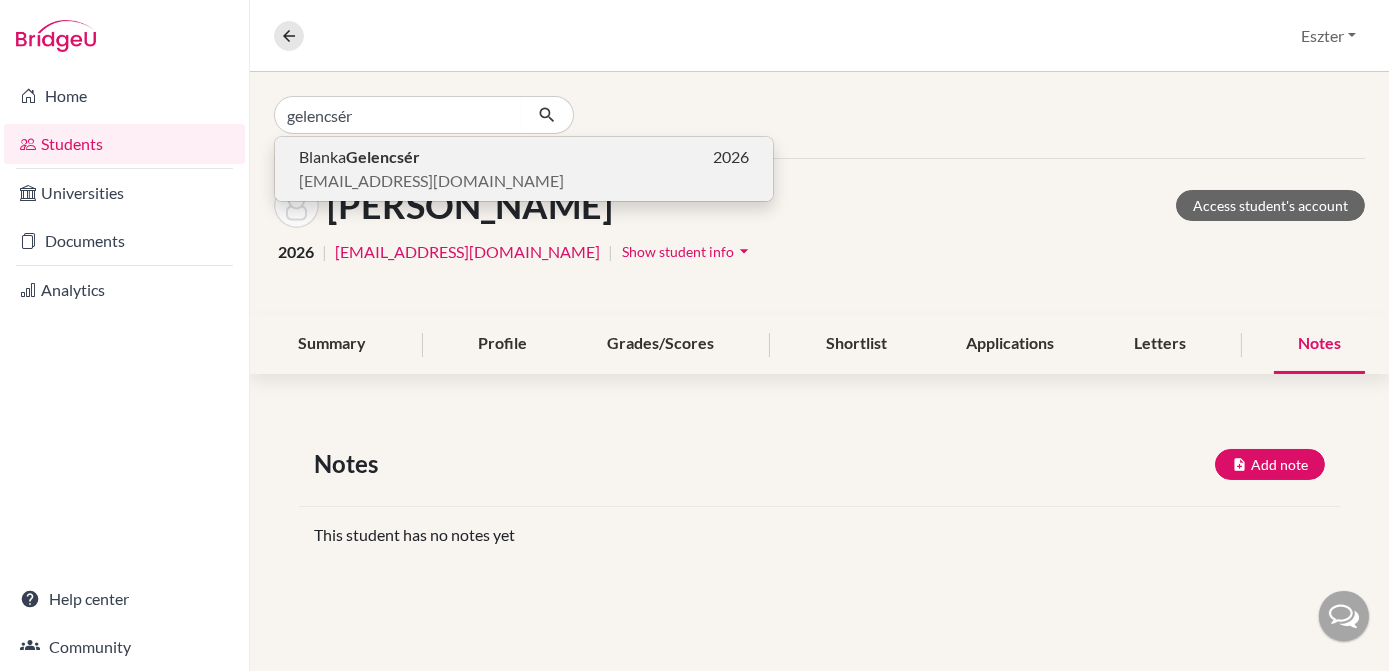 click on "[EMAIL_ADDRESS][DOMAIN_NAME]" at bounding box center [431, 181] 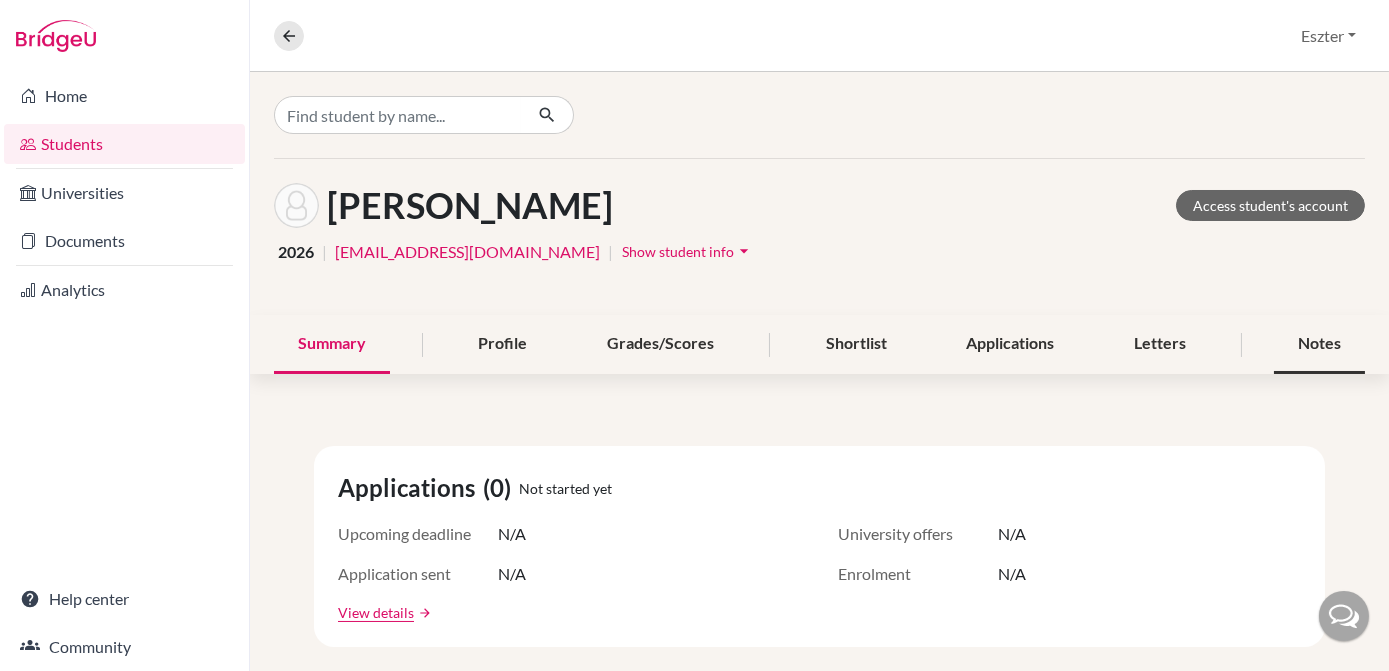 click on "Notes" at bounding box center (1319, 344) 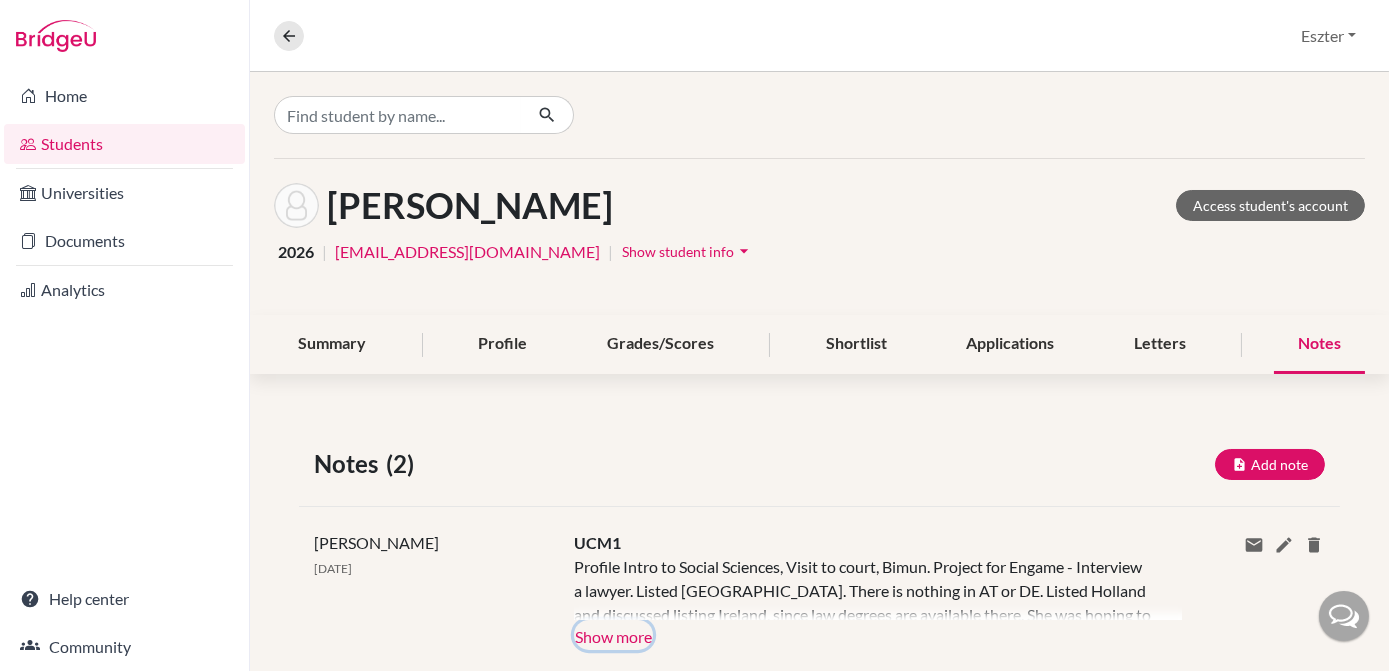 click on "Show more" 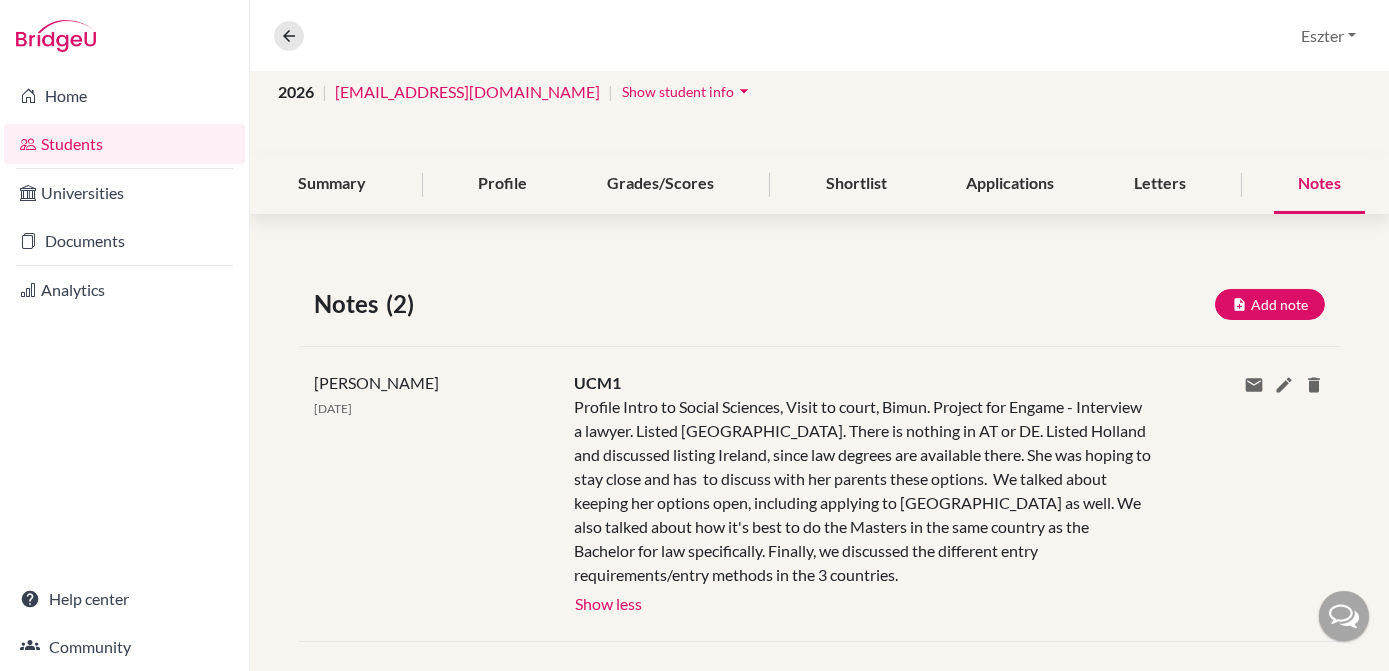 scroll, scrollTop: 343, scrollLeft: 0, axis: vertical 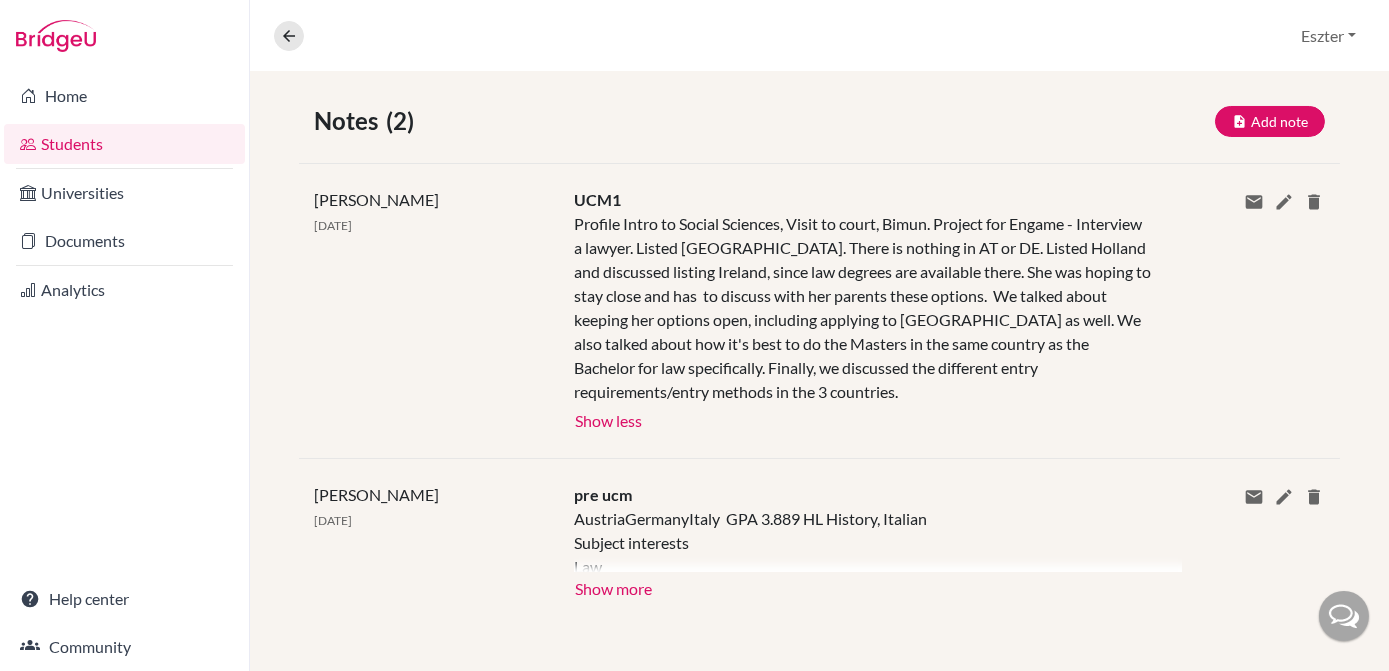 click on "Profile Intro to Social Sciences, Visit to court, Bimun. Project for Engame - Interview a lawyer. Listed [GEOGRAPHIC_DATA]. There is nothing in AT or DE. Listed Holland and discussed listing Ireland, since law degrees are available there. She was hoping to stay close and has  to discuss with her parents these options.  We talked about keeping her options open, including applying to [GEOGRAPHIC_DATA] as well. We also talked about how it's best to do the Masters in the same country as the Bachelor for law specifically. Finally, we discussed the different entry requirements/entry methods in the 3 countries." 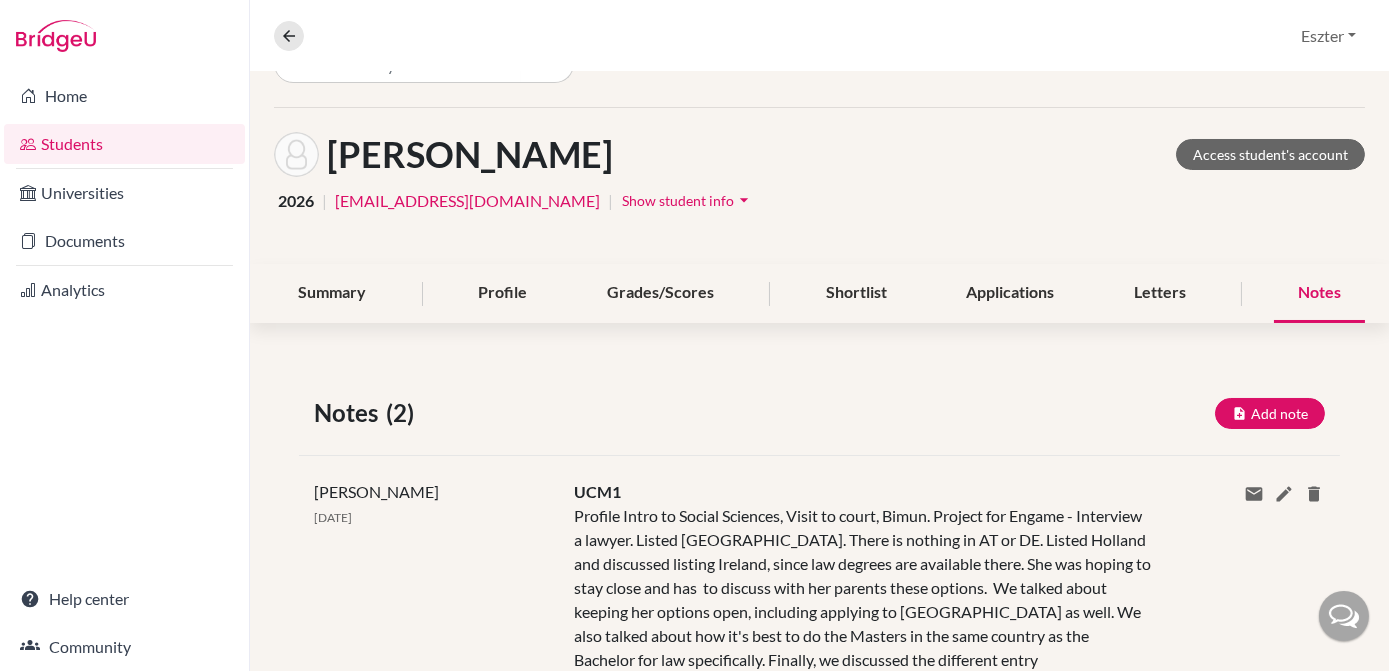scroll, scrollTop: 0, scrollLeft: 0, axis: both 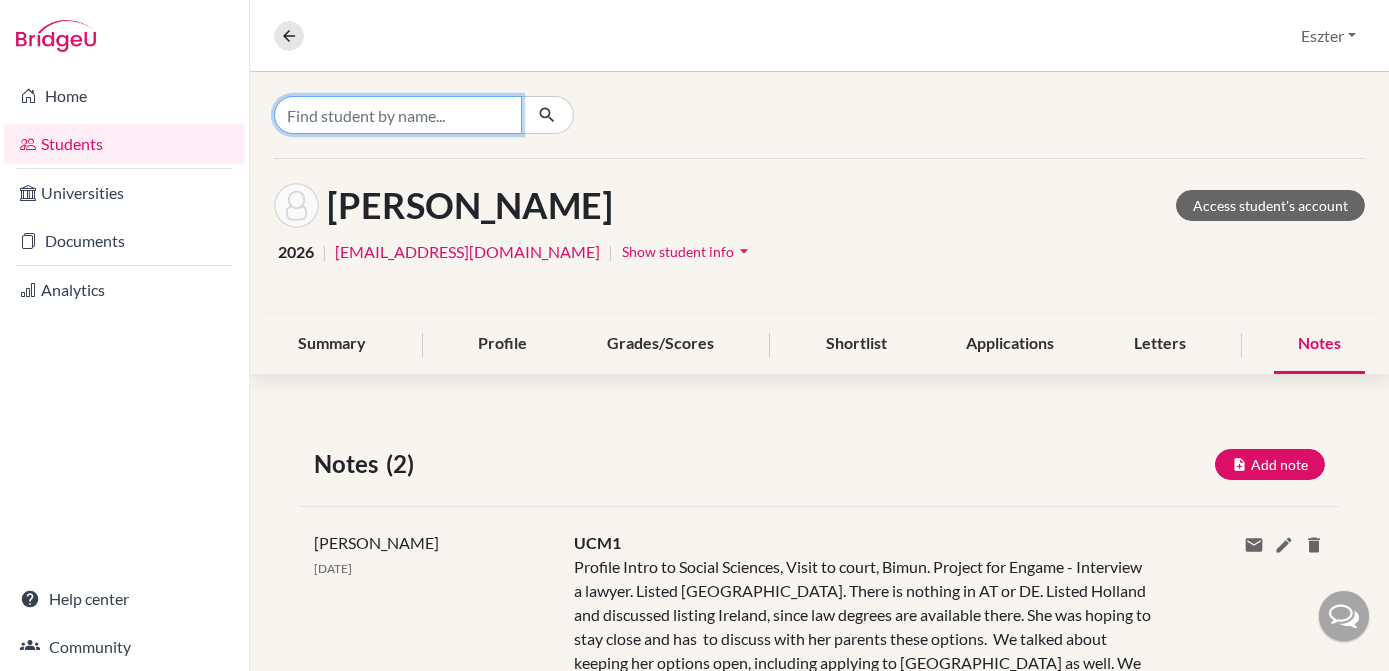 click at bounding box center [398, 115] 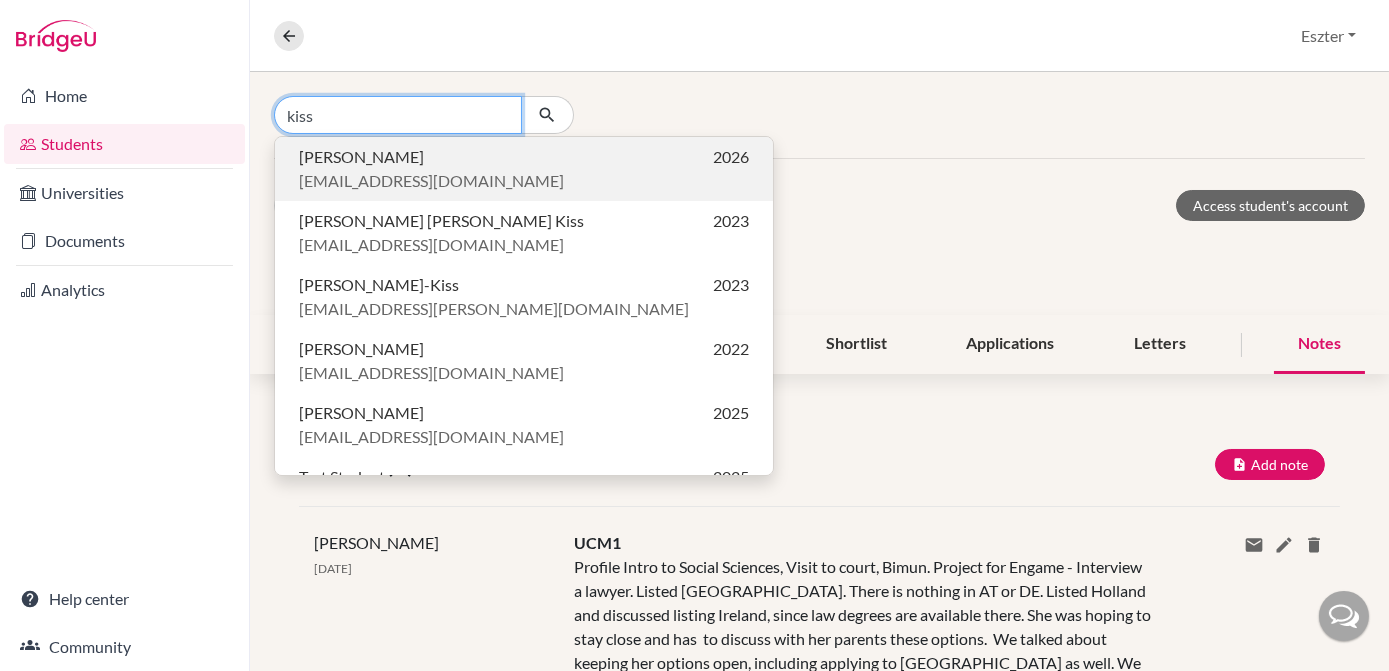 type on "kiss" 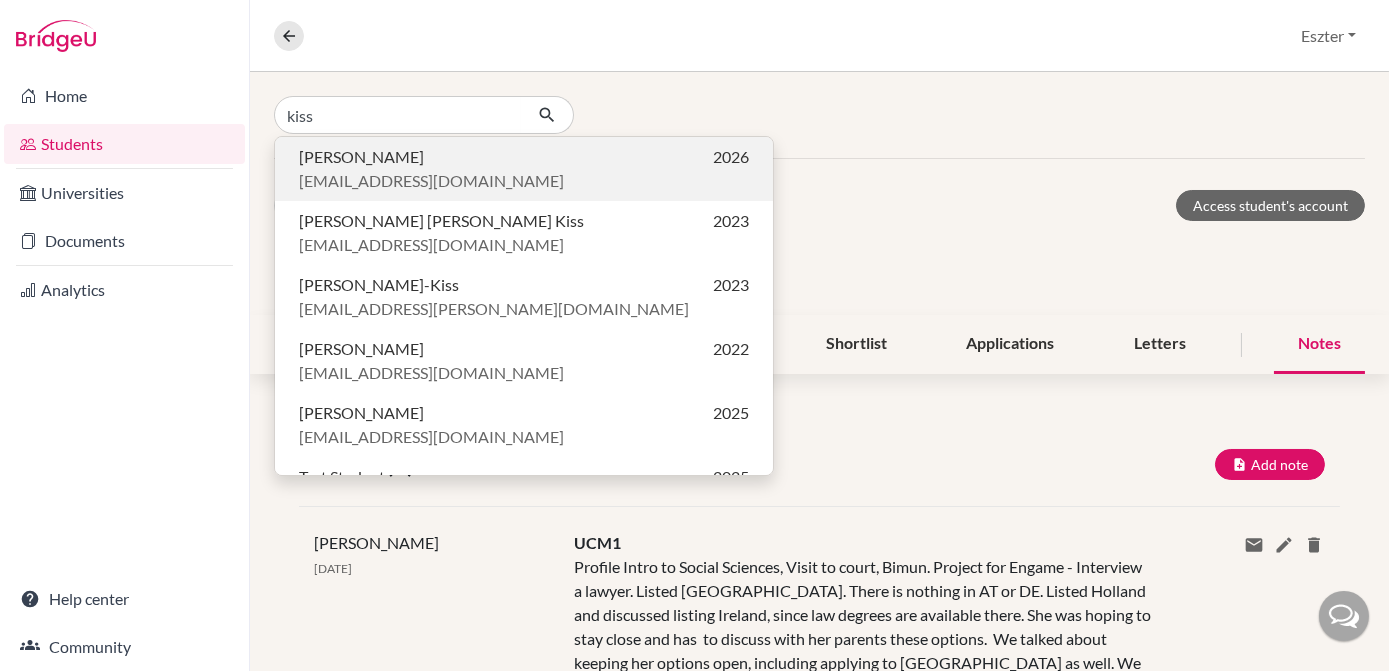 click on "[EMAIL_ADDRESS][DOMAIN_NAME]" at bounding box center [431, 181] 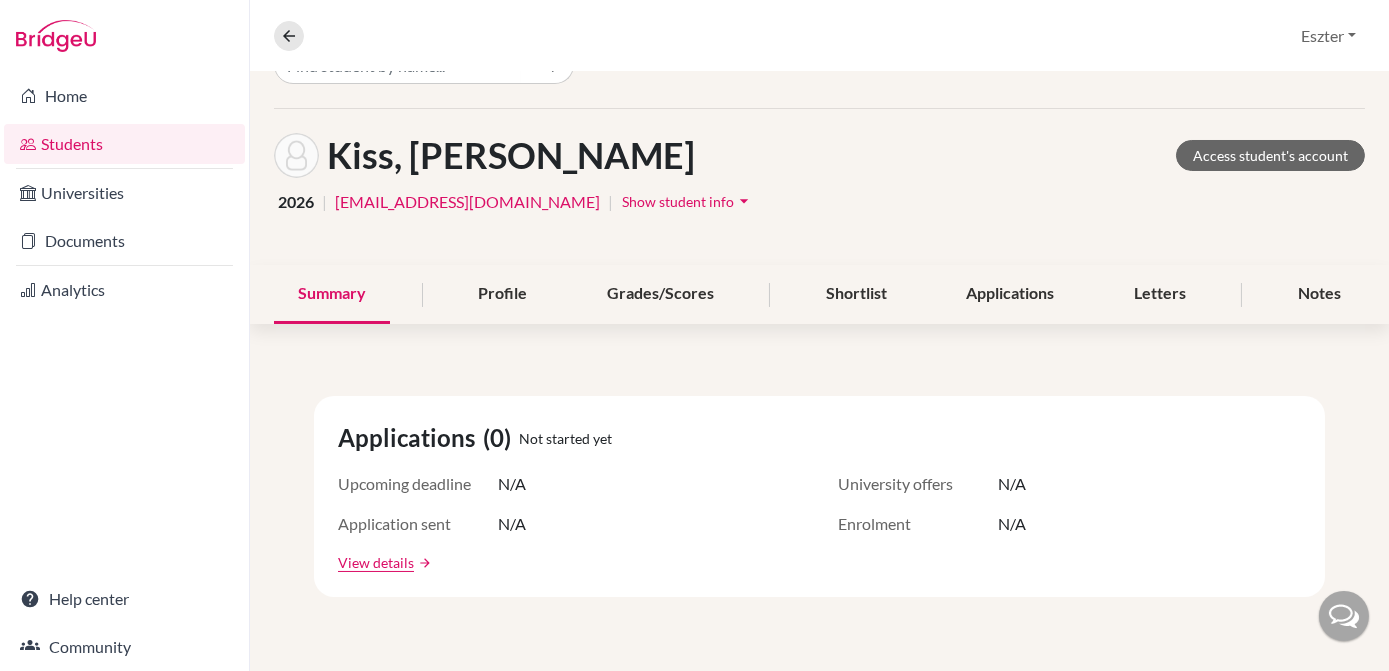scroll, scrollTop: 50, scrollLeft: 0, axis: vertical 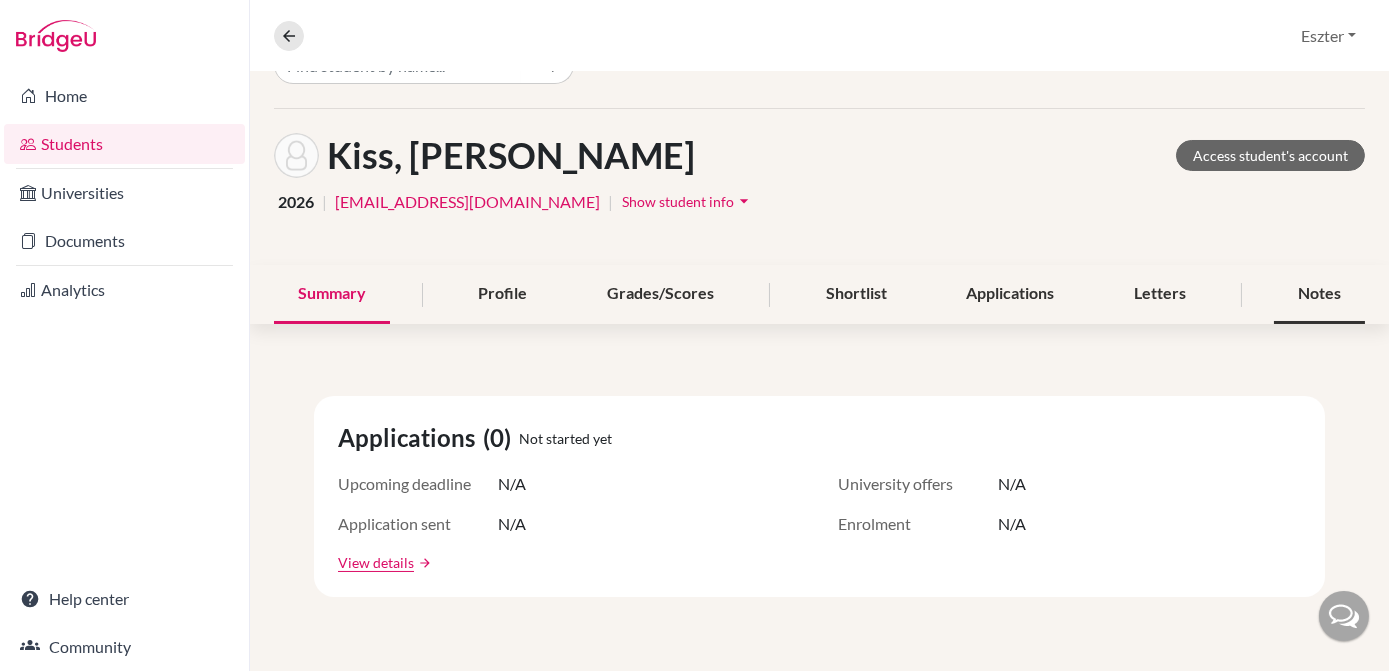 click on "Notes" at bounding box center (1319, 294) 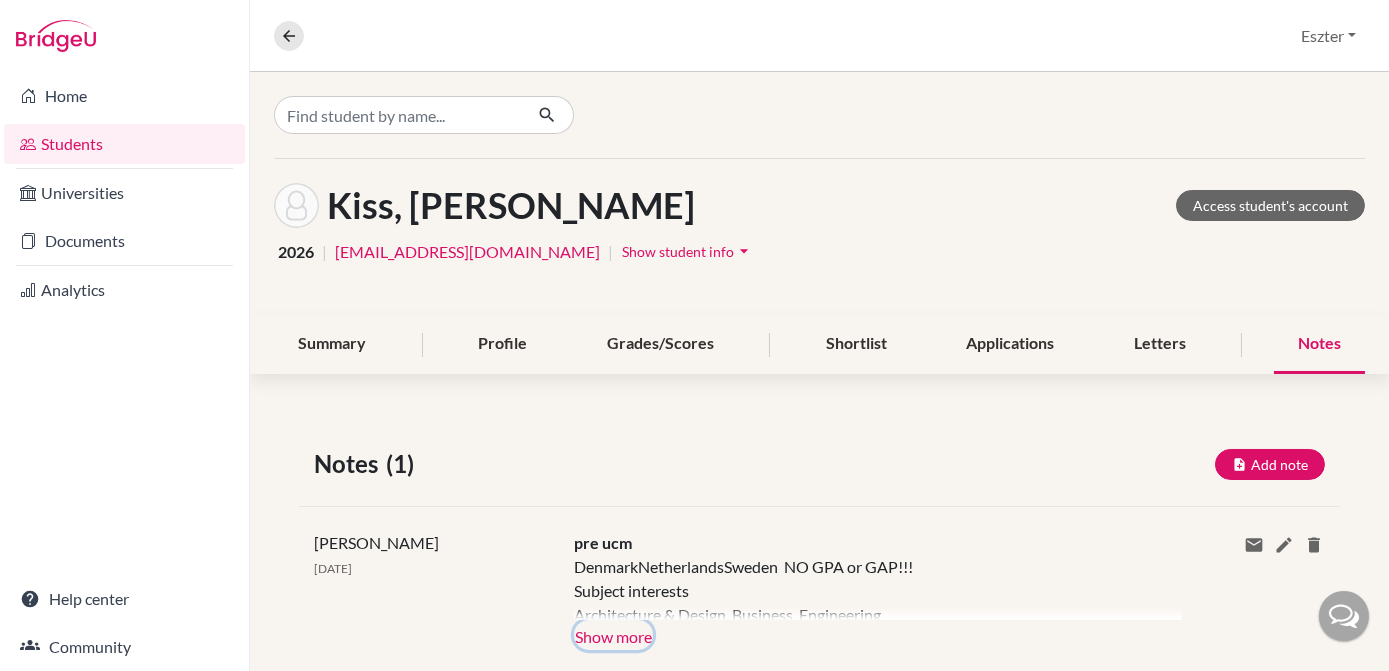 click on "Show more" 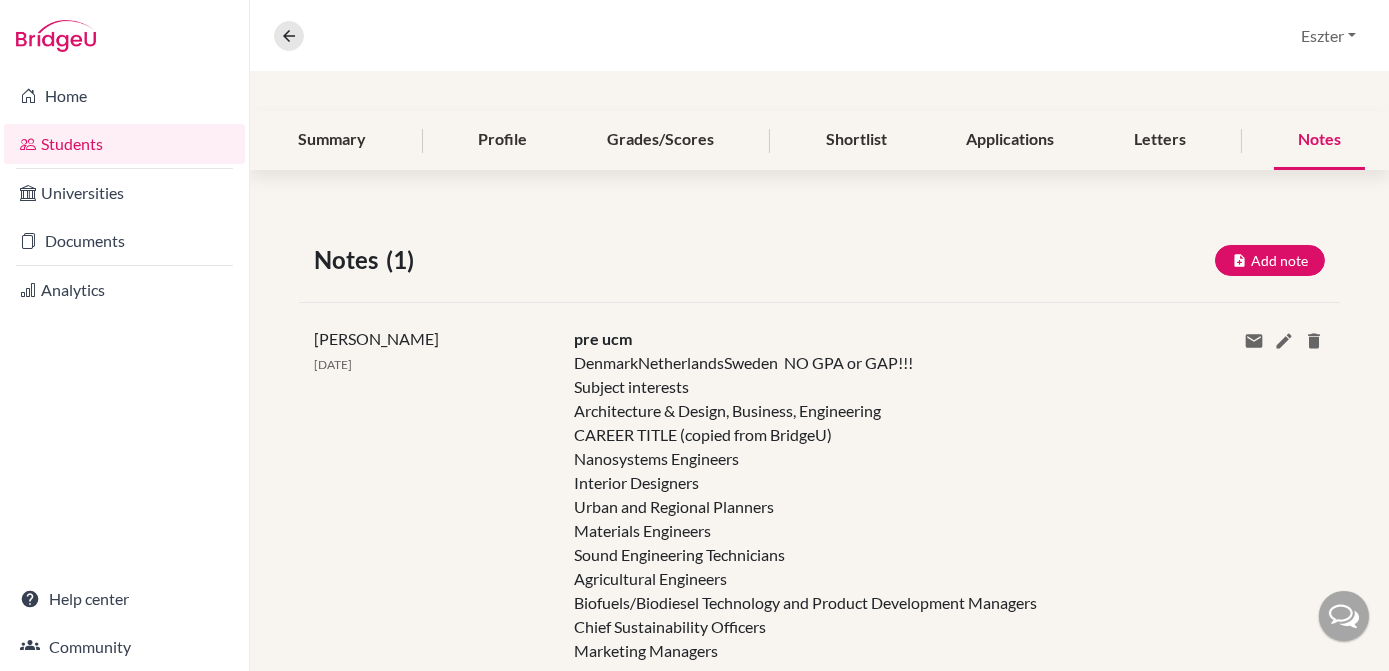 scroll, scrollTop: 203, scrollLeft: 0, axis: vertical 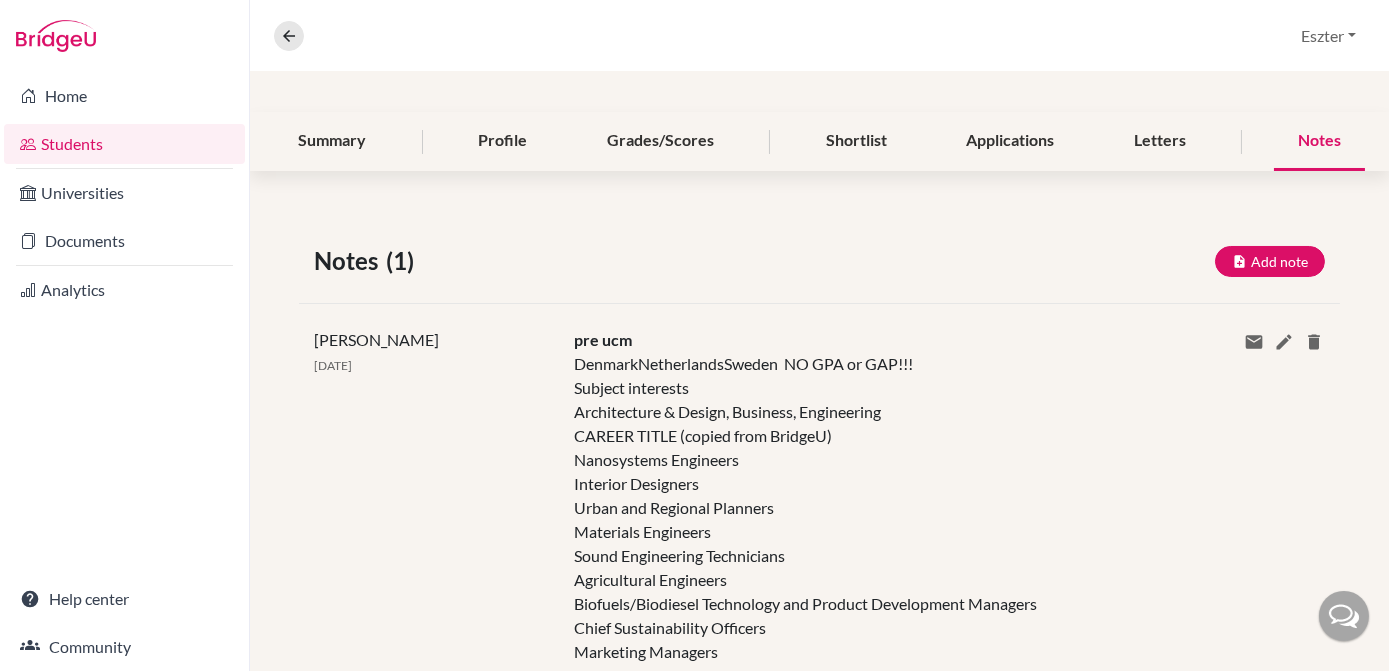 click on "DenmarkNetherlandsSweden  NO GPA or GAP!!!
Subject interests
Architecture & Design, Business, Engineering
CAREER TITLE (copied from BridgeU)
Nanosystems Engineers
Interior Designers
Urban and Regional Planners
Materials Engineers
Sound Engineering Technicians
Agricultural Engineers
Biofuels/Biodiesel Technology and Product Development Managers
Chief Sustainability Officers
Marketing Managers" 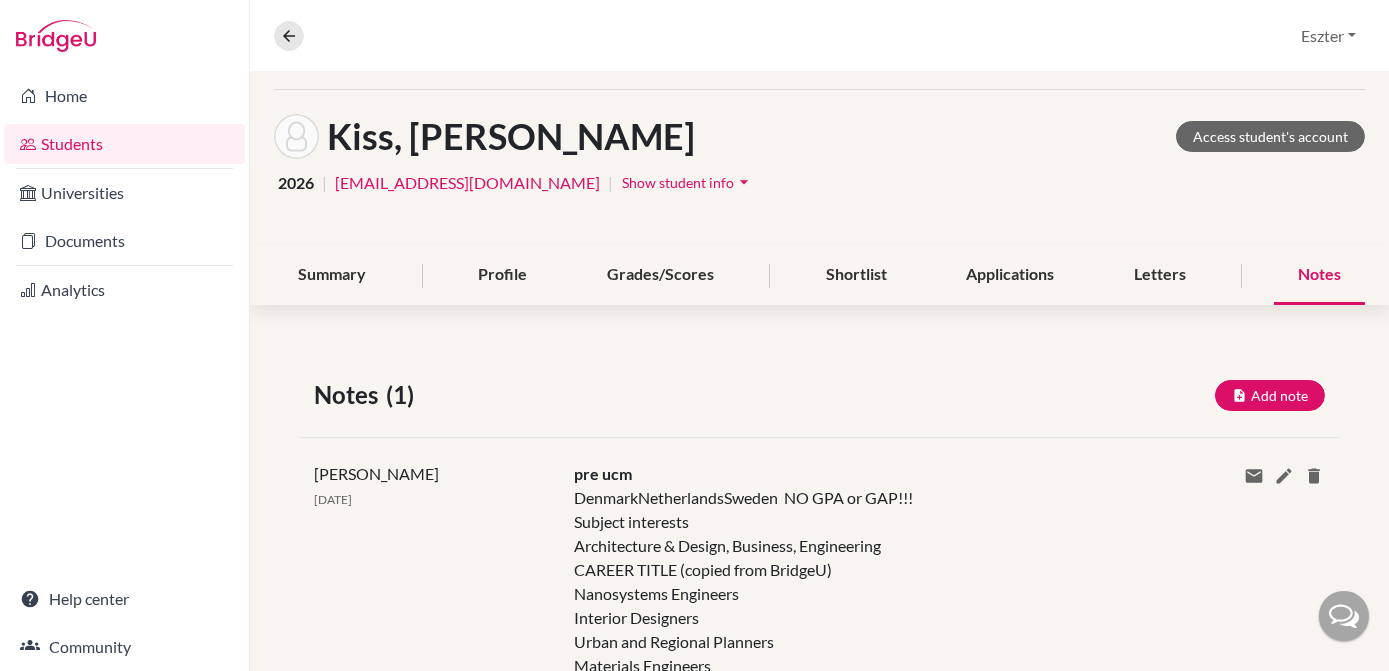 scroll, scrollTop: 0, scrollLeft: 0, axis: both 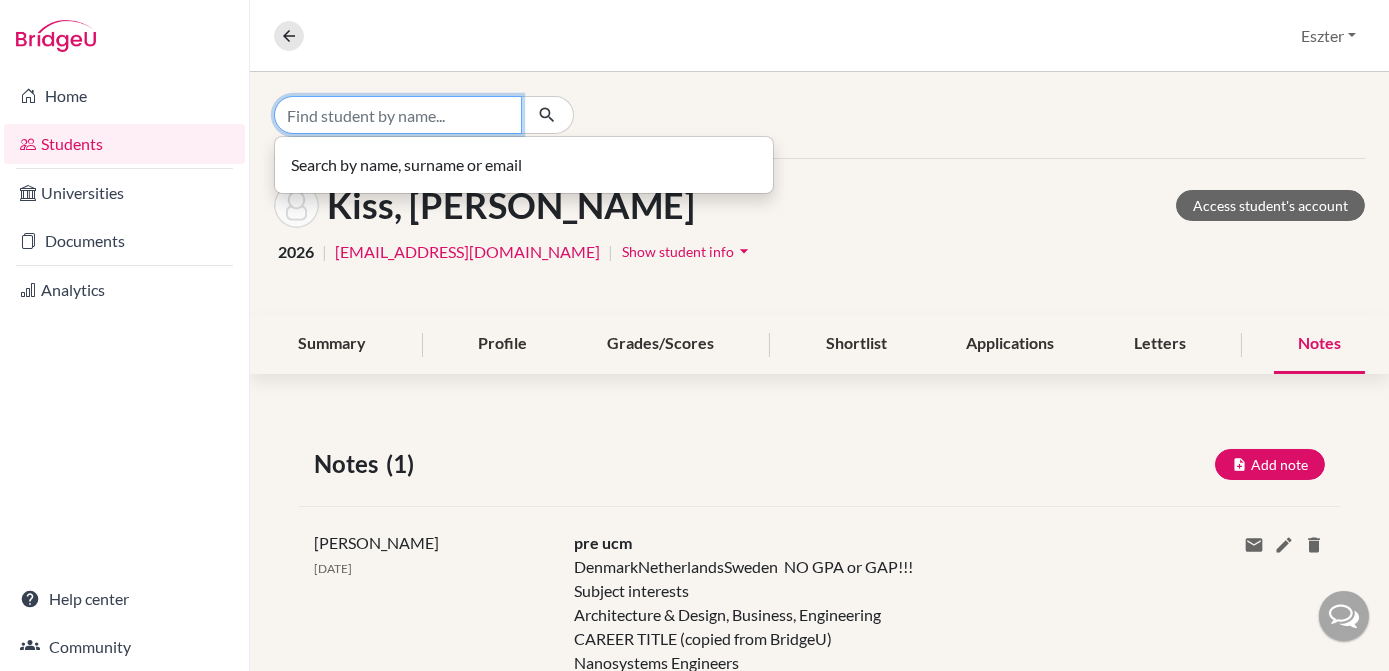 click at bounding box center [398, 115] 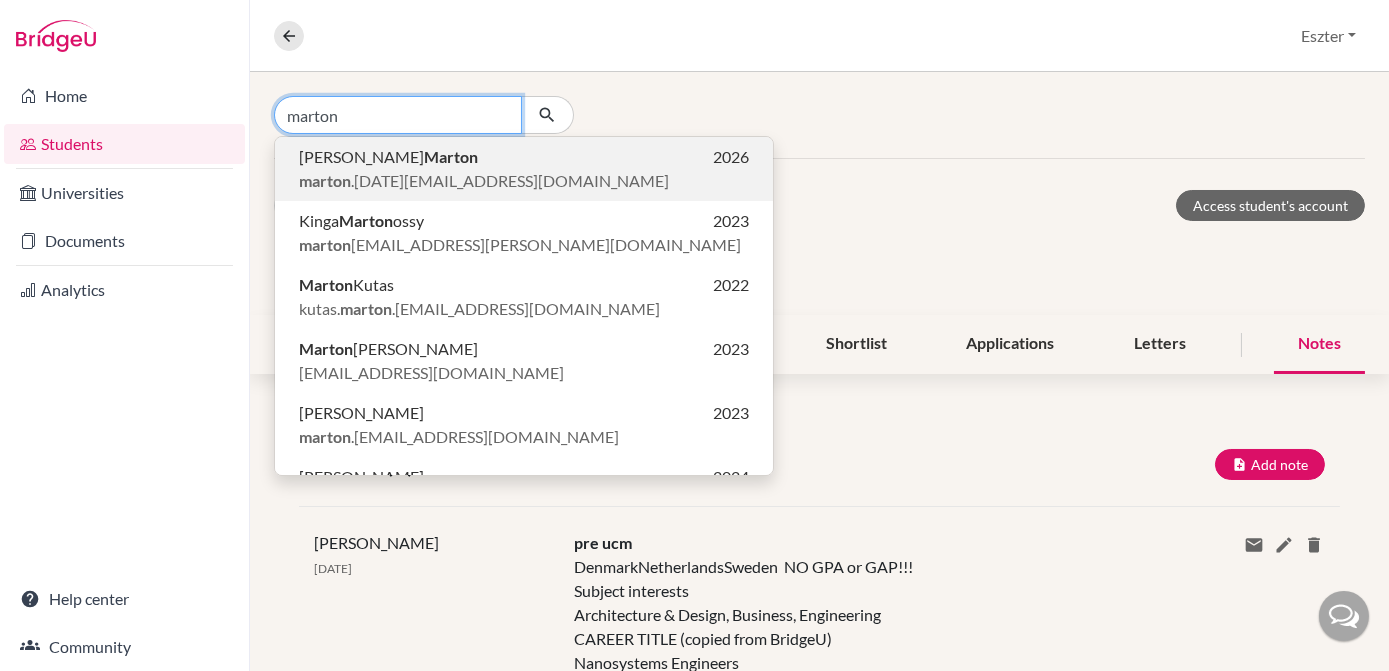 type on "marton" 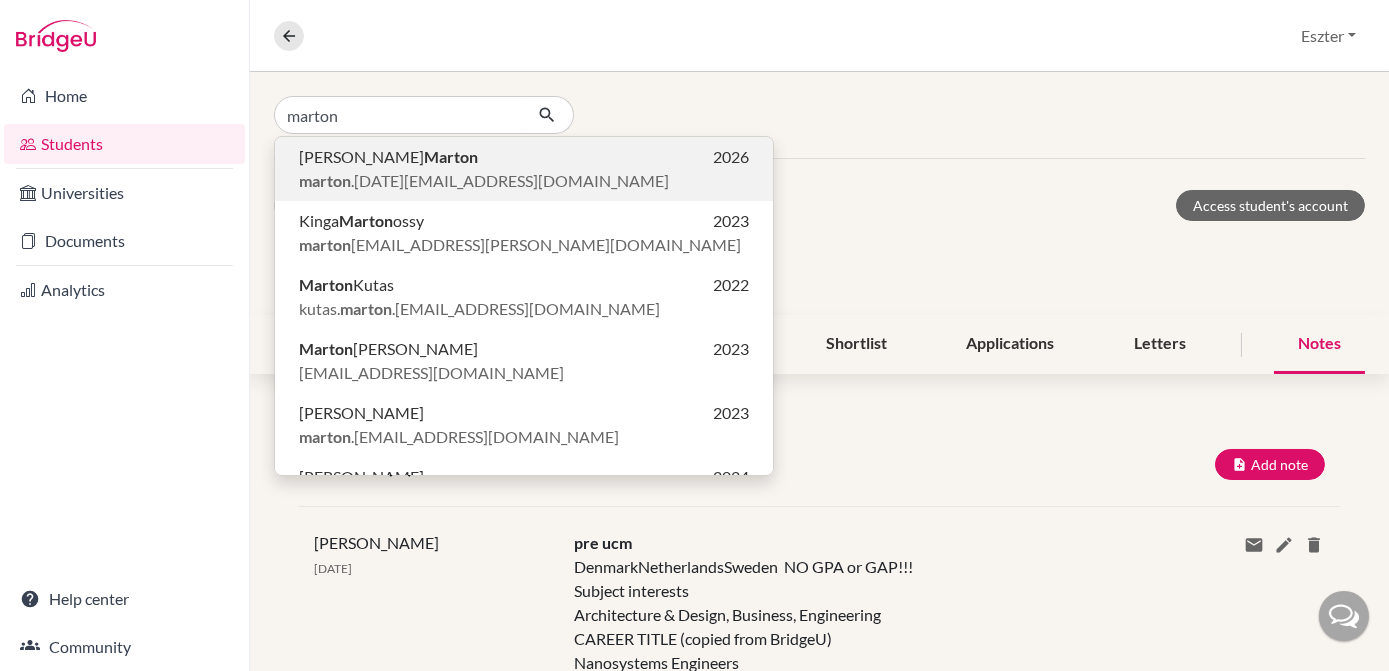 click on "marton .[DATE][EMAIL_ADDRESS][DOMAIN_NAME]" at bounding box center (484, 181) 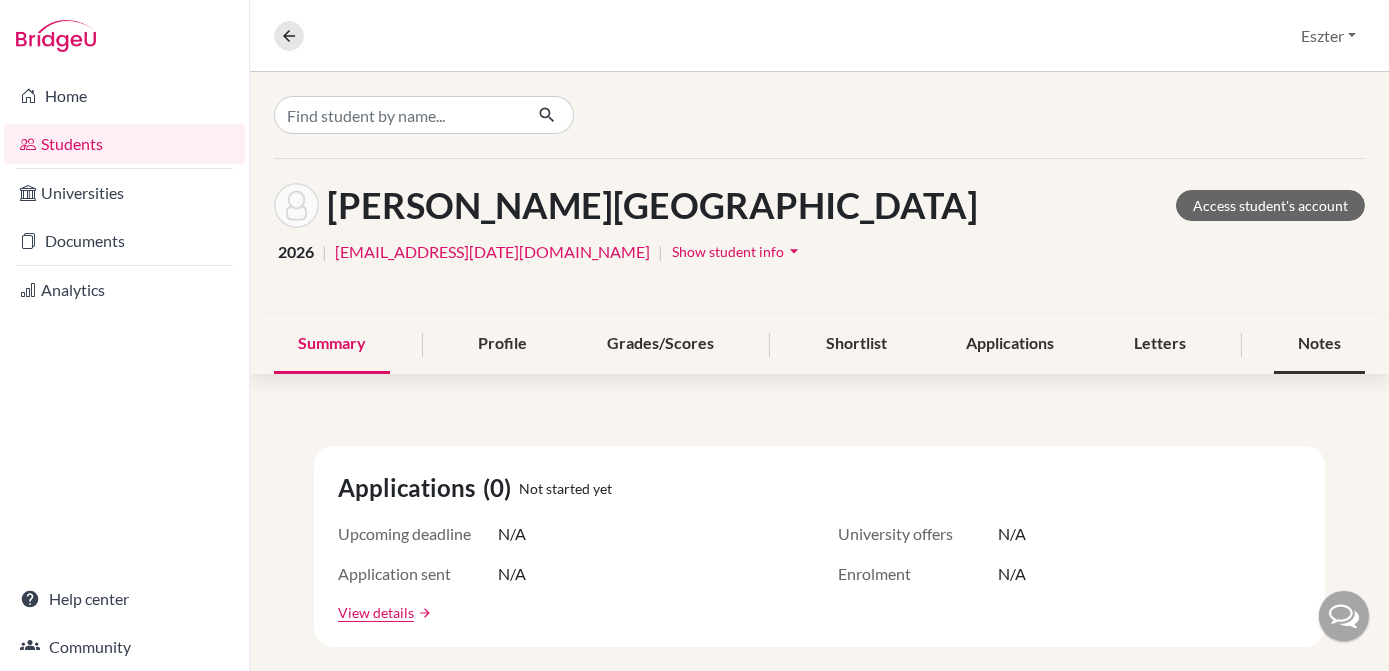 click on "Notes" at bounding box center [1319, 344] 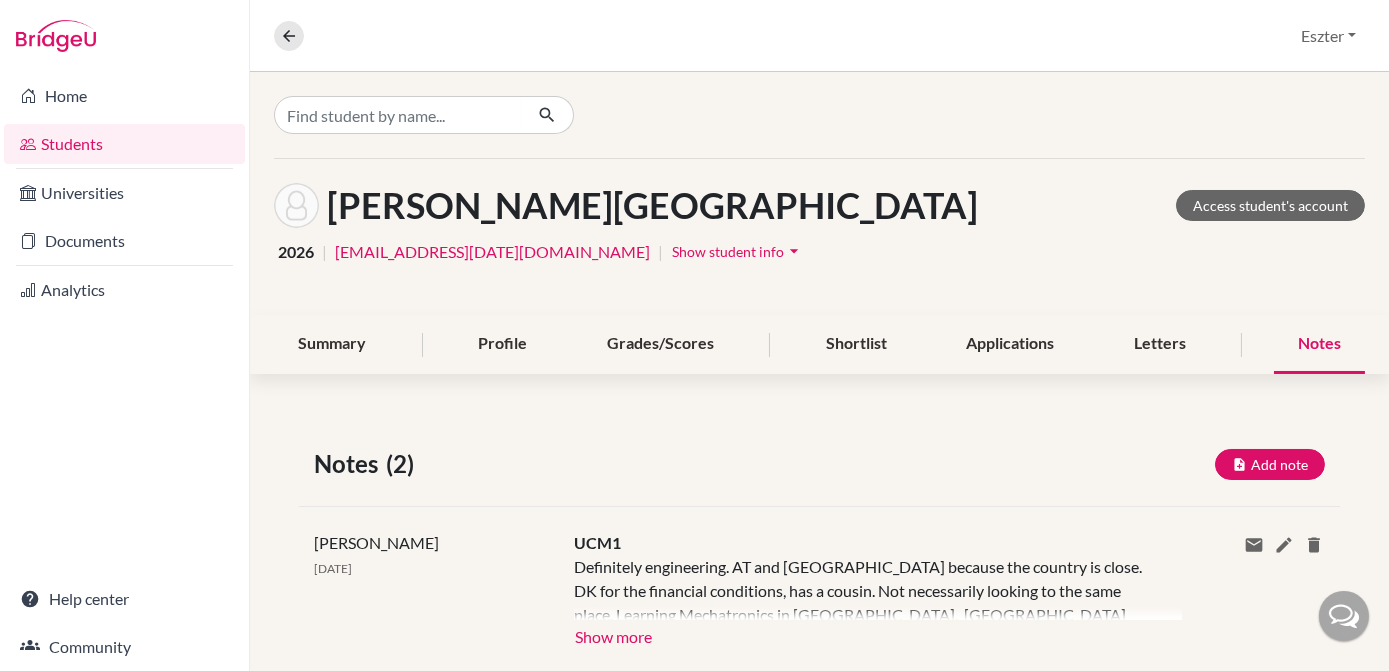 scroll, scrollTop: 216, scrollLeft: 0, axis: vertical 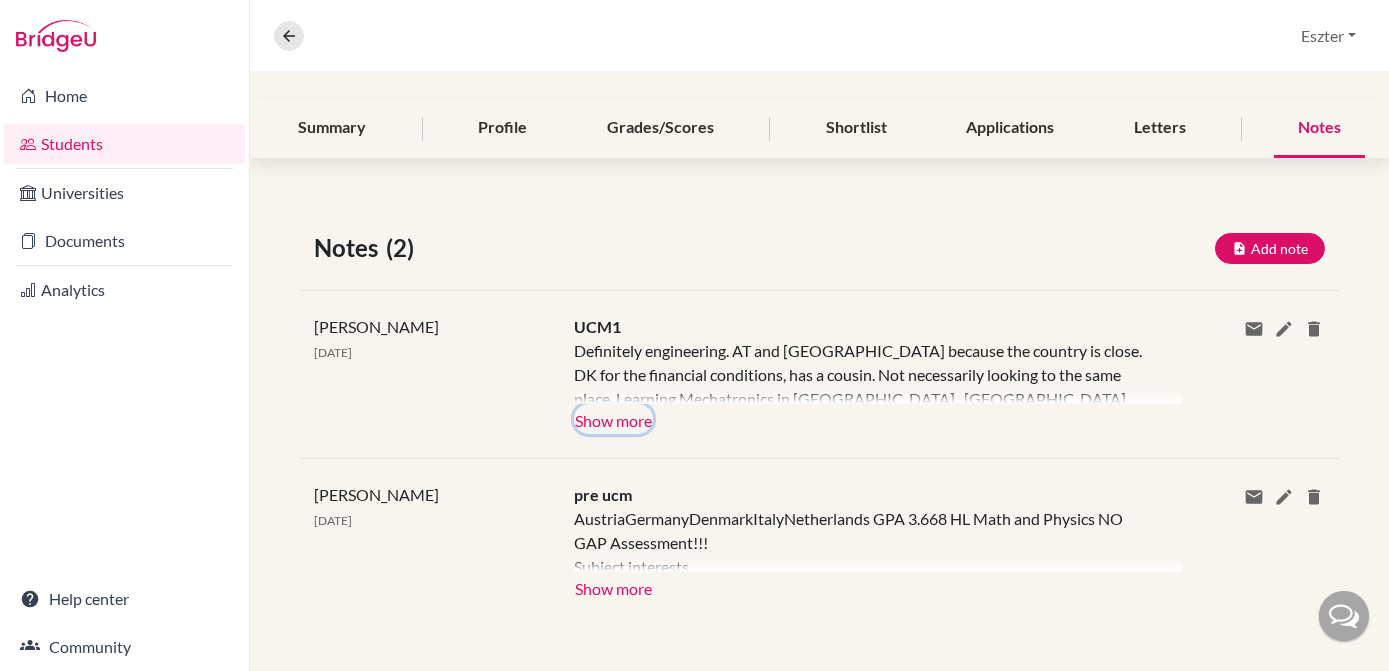 click on "Show more" 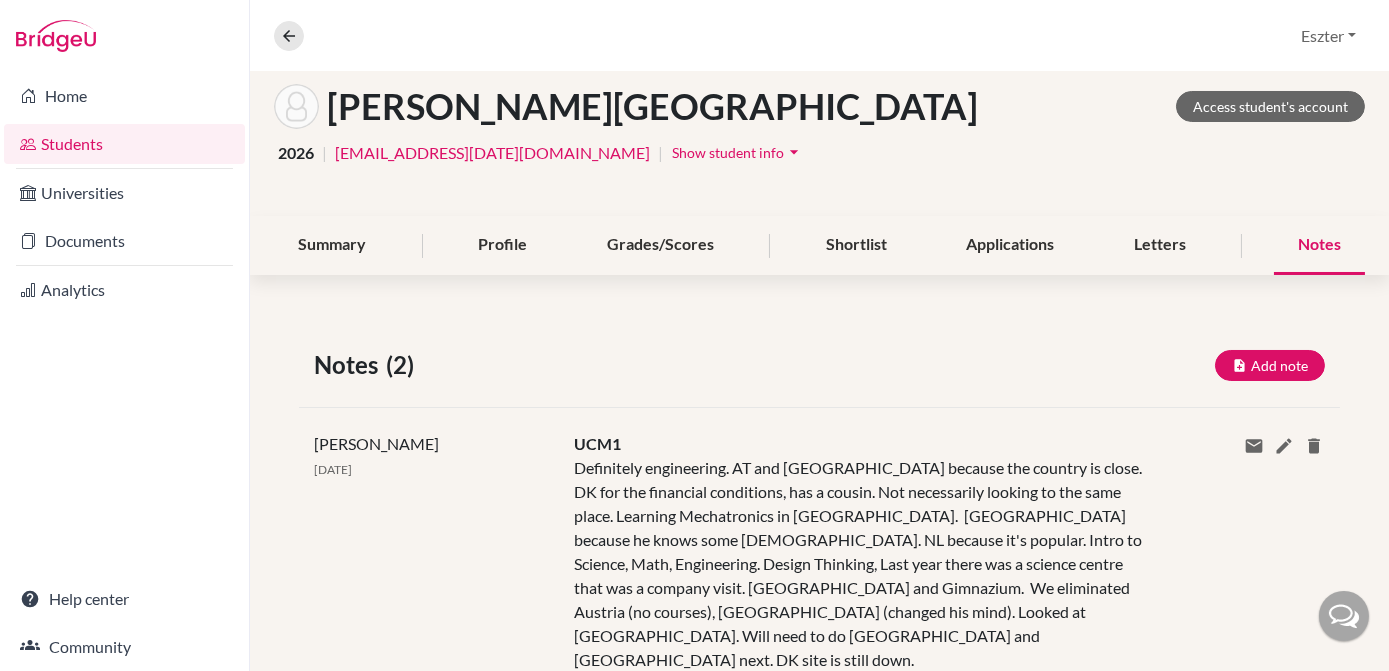 scroll, scrollTop: 0, scrollLeft: 0, axis: both 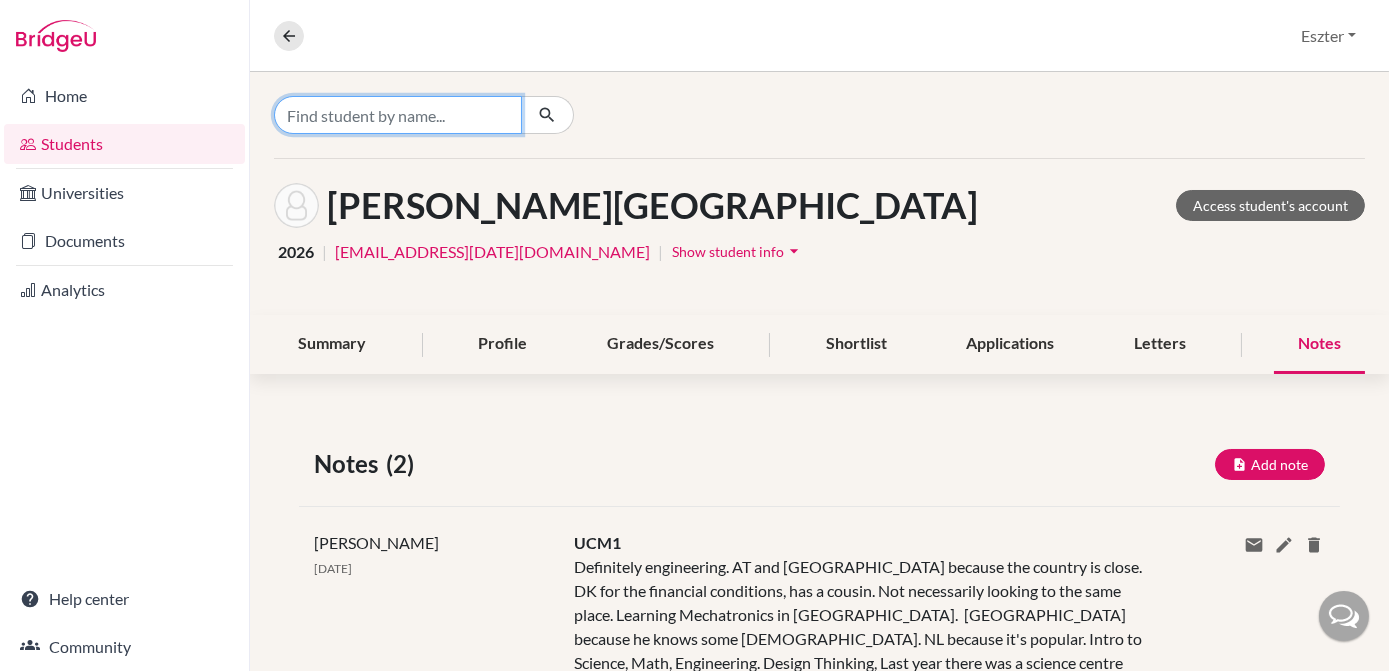click at bounding box center [398, 115] 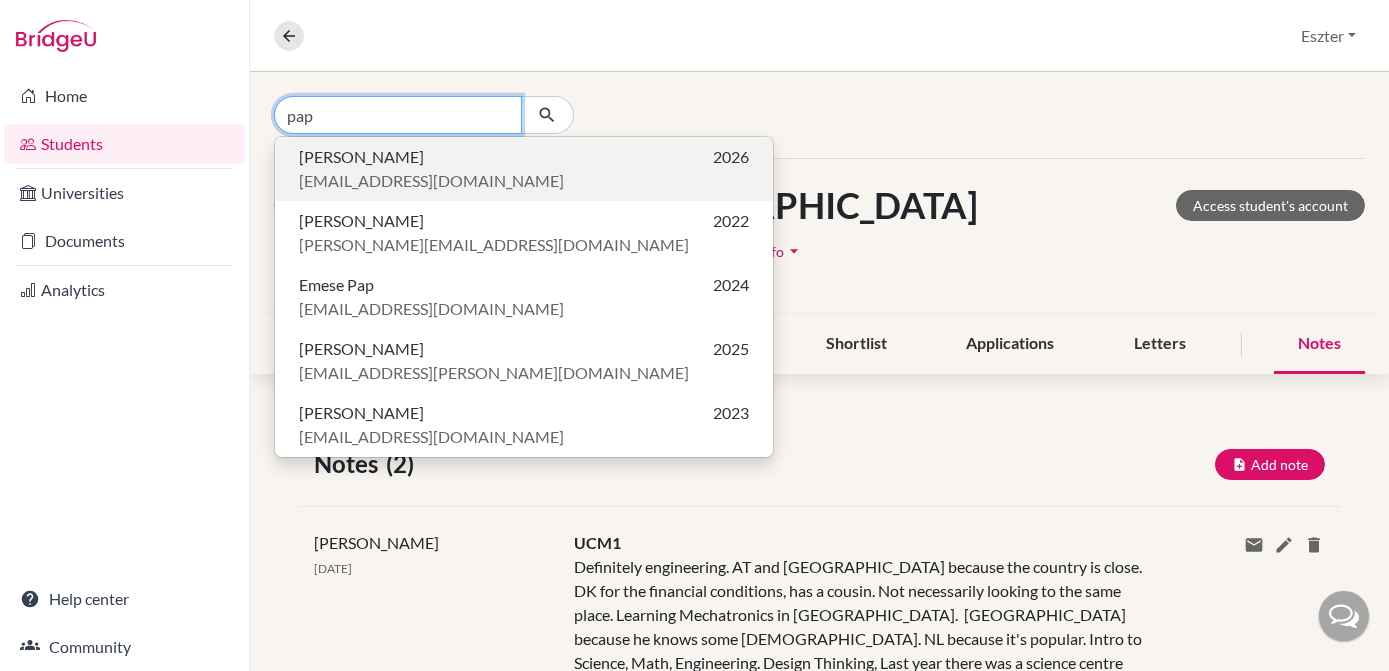 type on "pap" 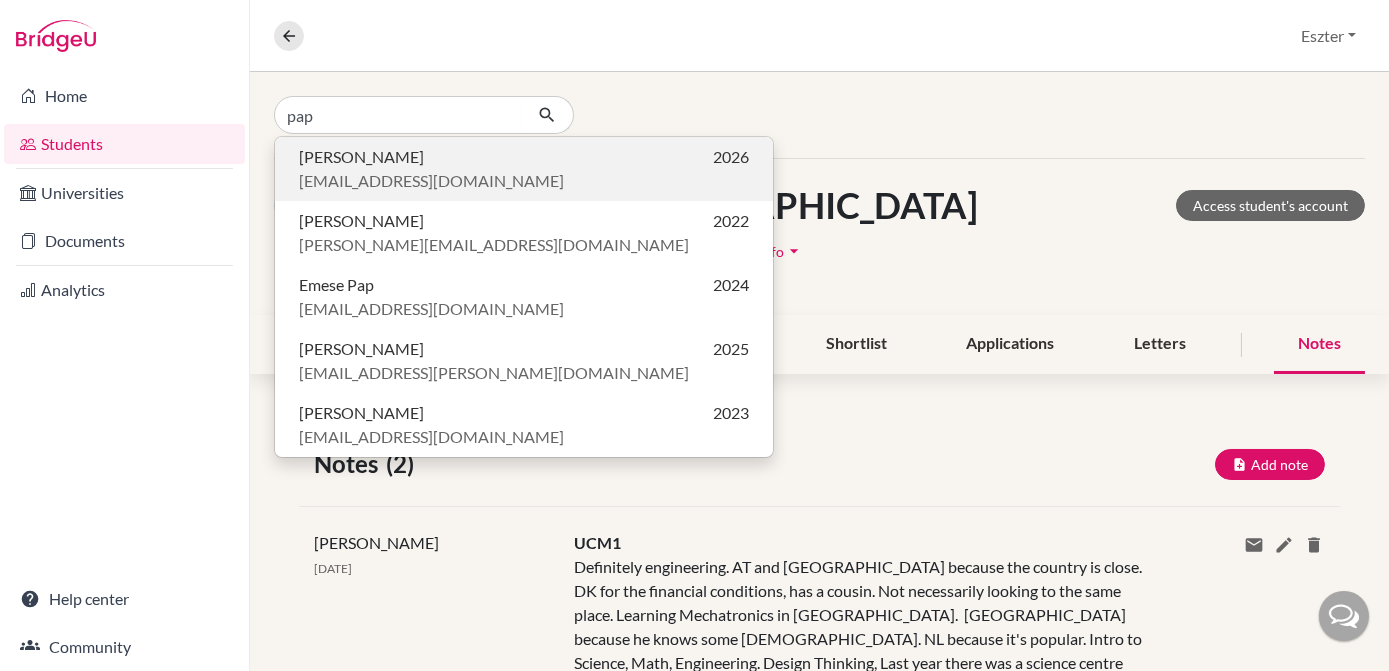 click on "[EMAIL_ADDRESS][DOMAIN_NAME]" at bounding box center (431, 181) 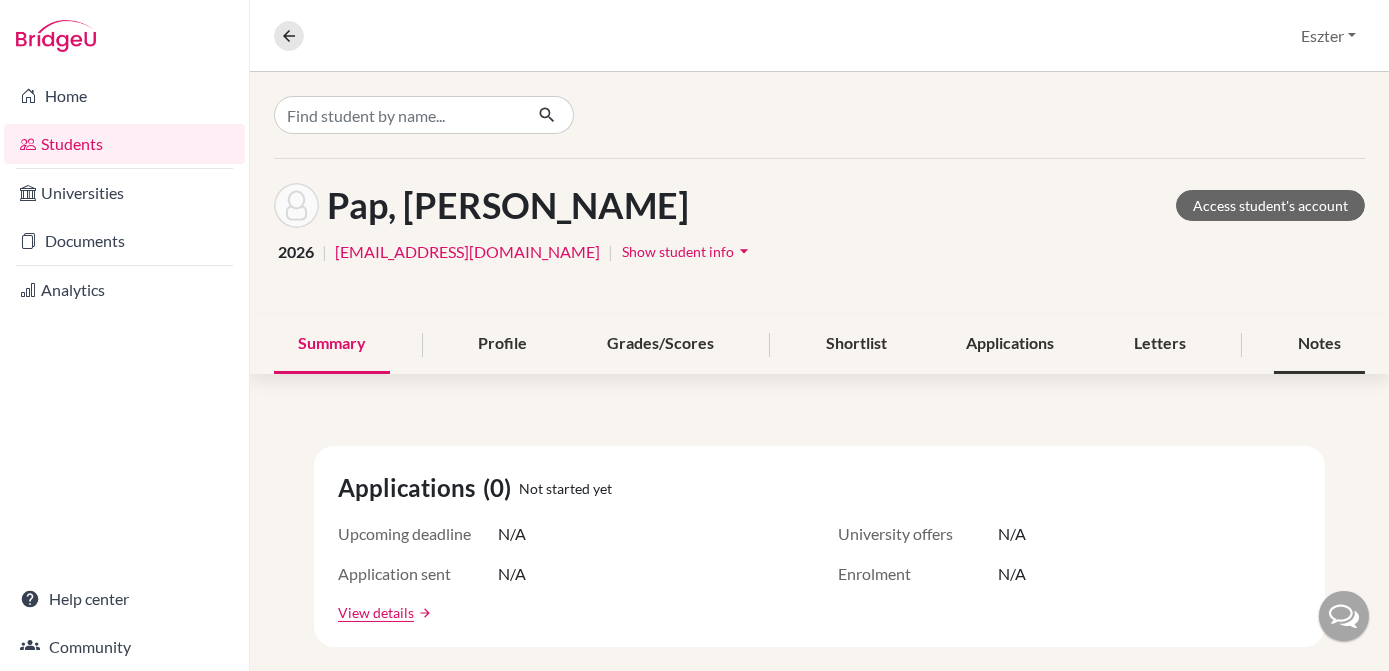 click on "Notes" at bounding box center (1319, 344) 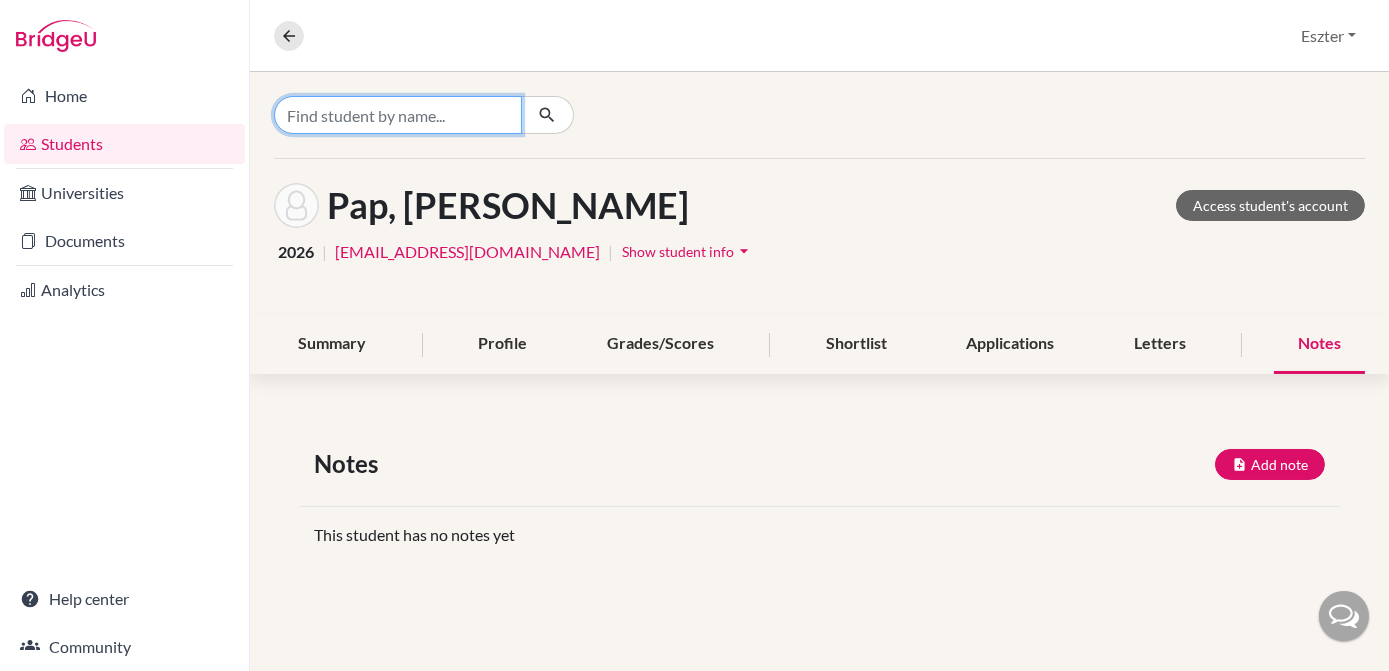 click at bounding box center [398, 115] 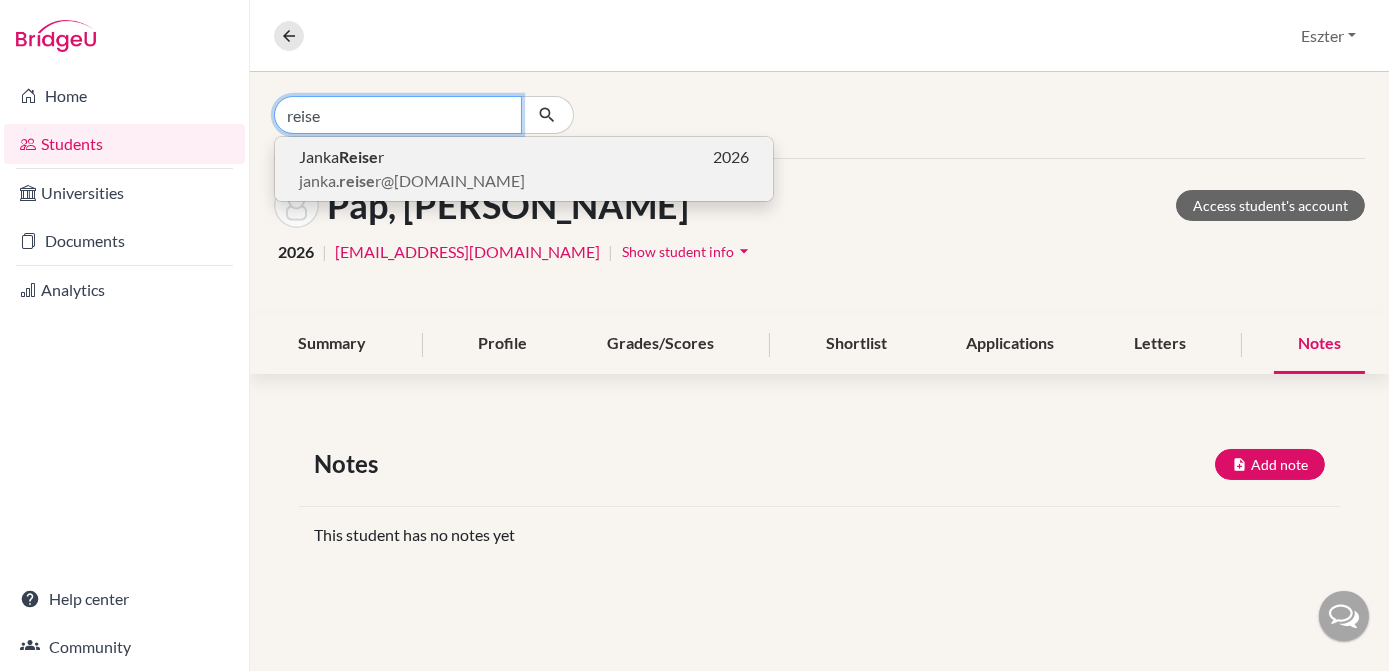 type on "reise" 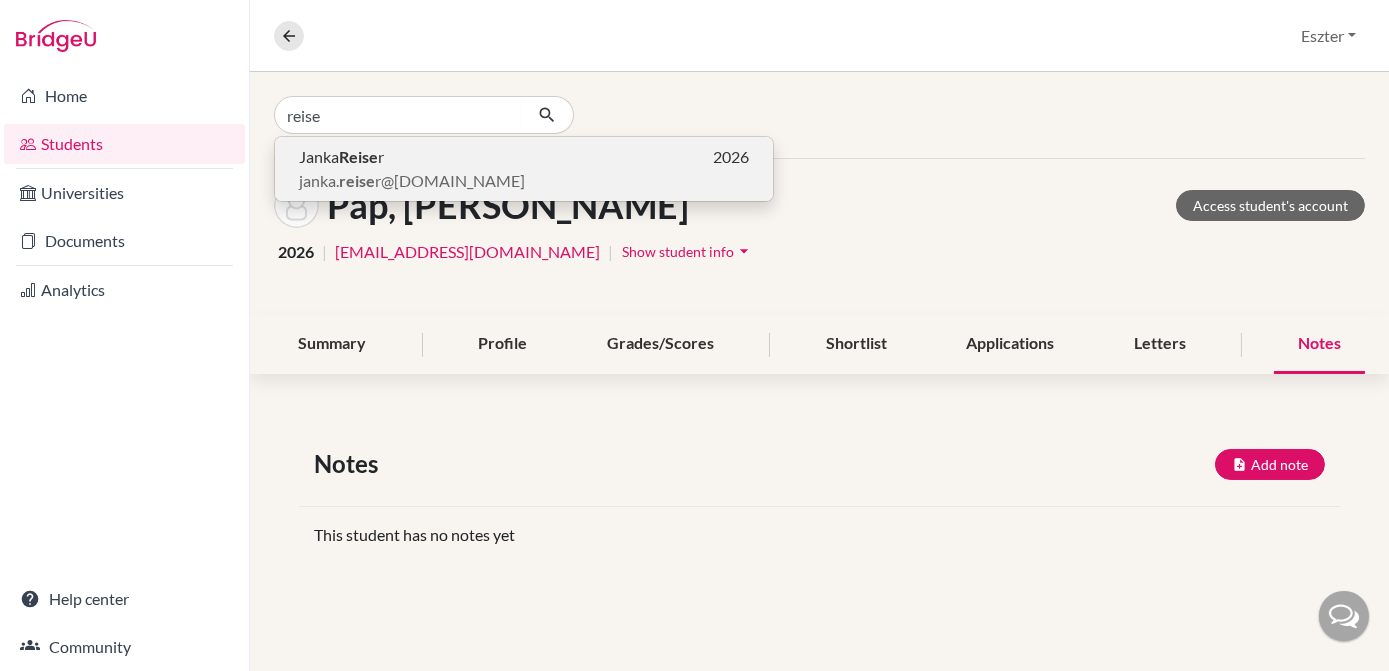 click on "[PERSON_NAME] r" at bounding box center [341, 157] 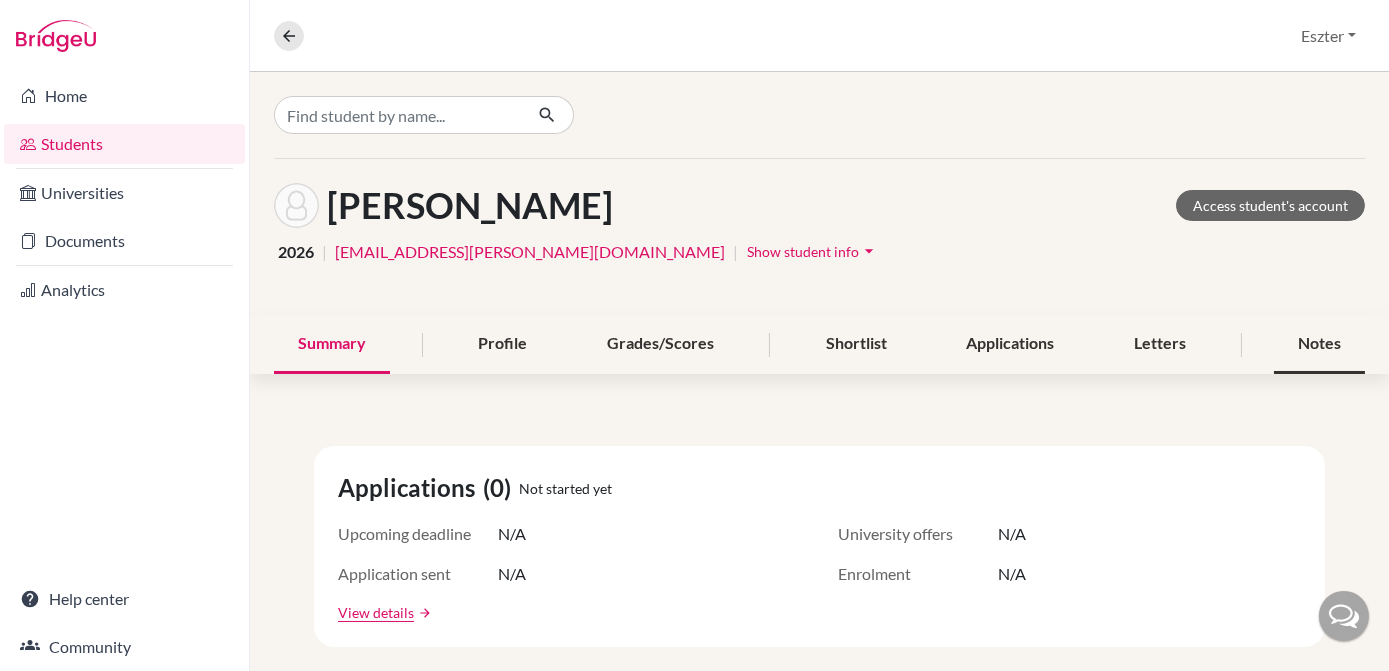 click on "Notes" at bounding box center (1319, 344) 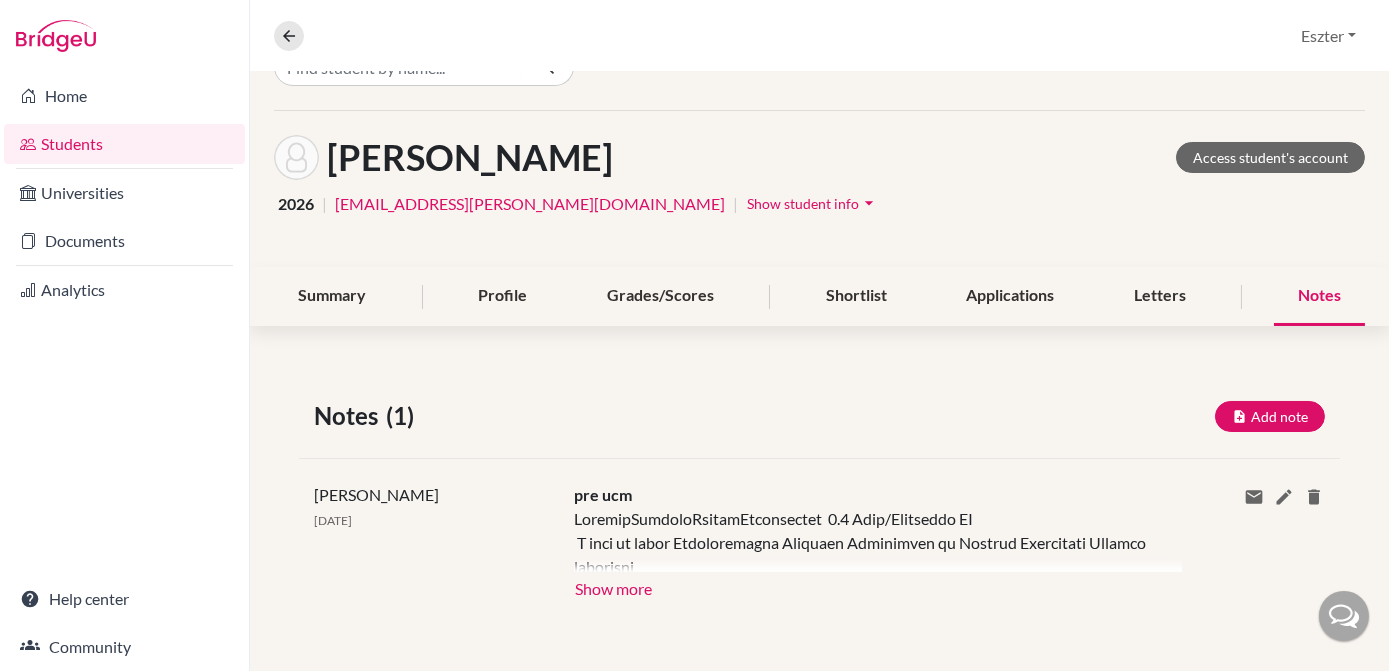 scroll, scrollTop: 48, scrollLeft: 0, axis: vertical 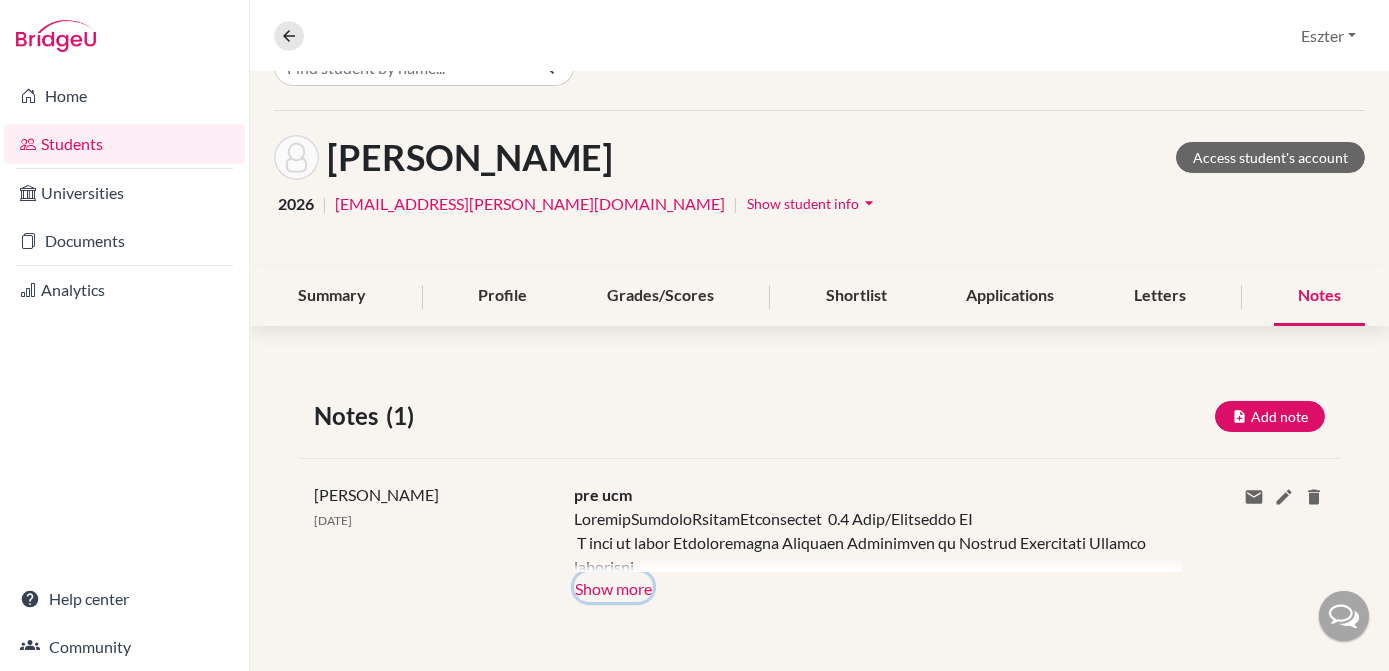 click on "Show more" 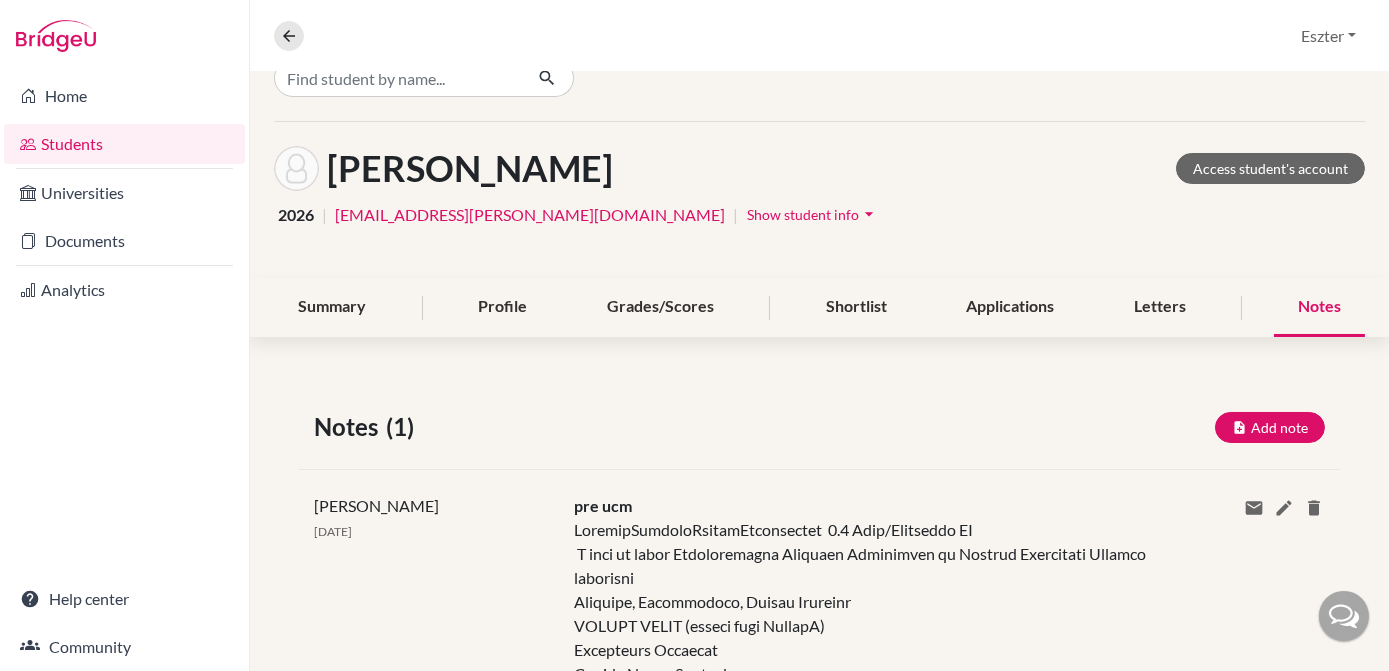 scroll, scrollTop: 0, scrollLeft: 0, axis: both 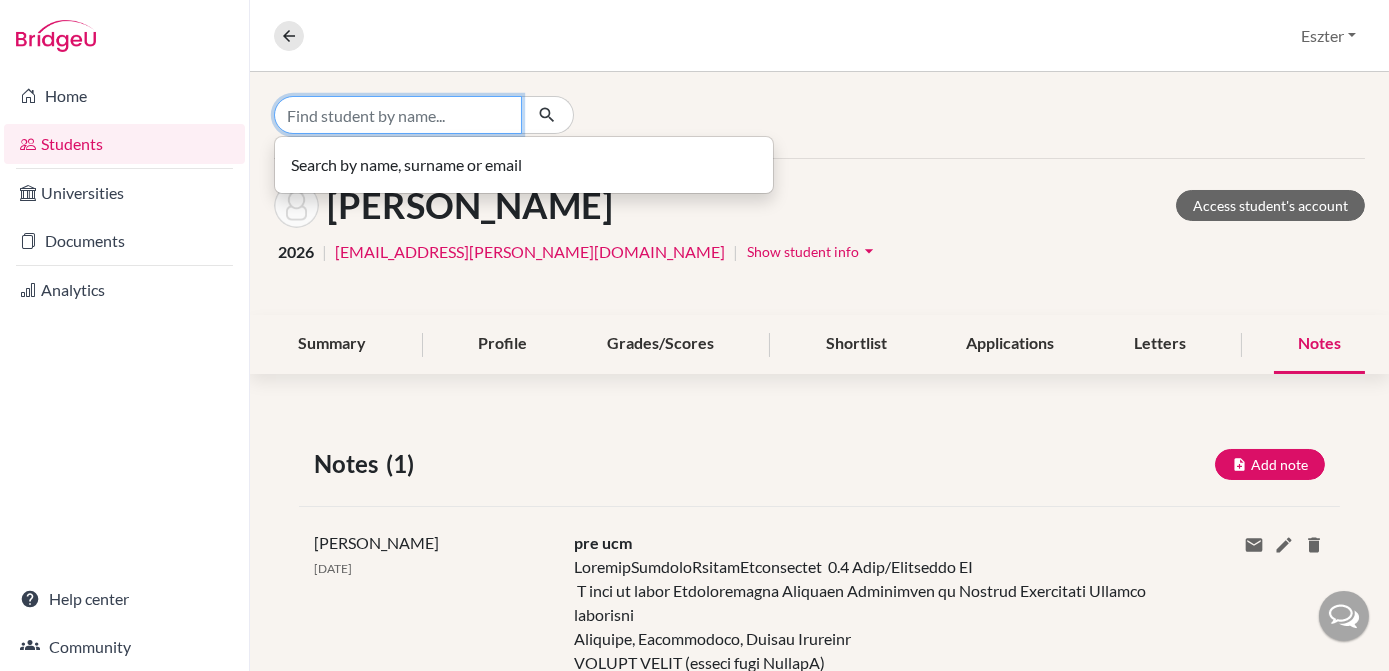 click at bounding box center (398, 115) 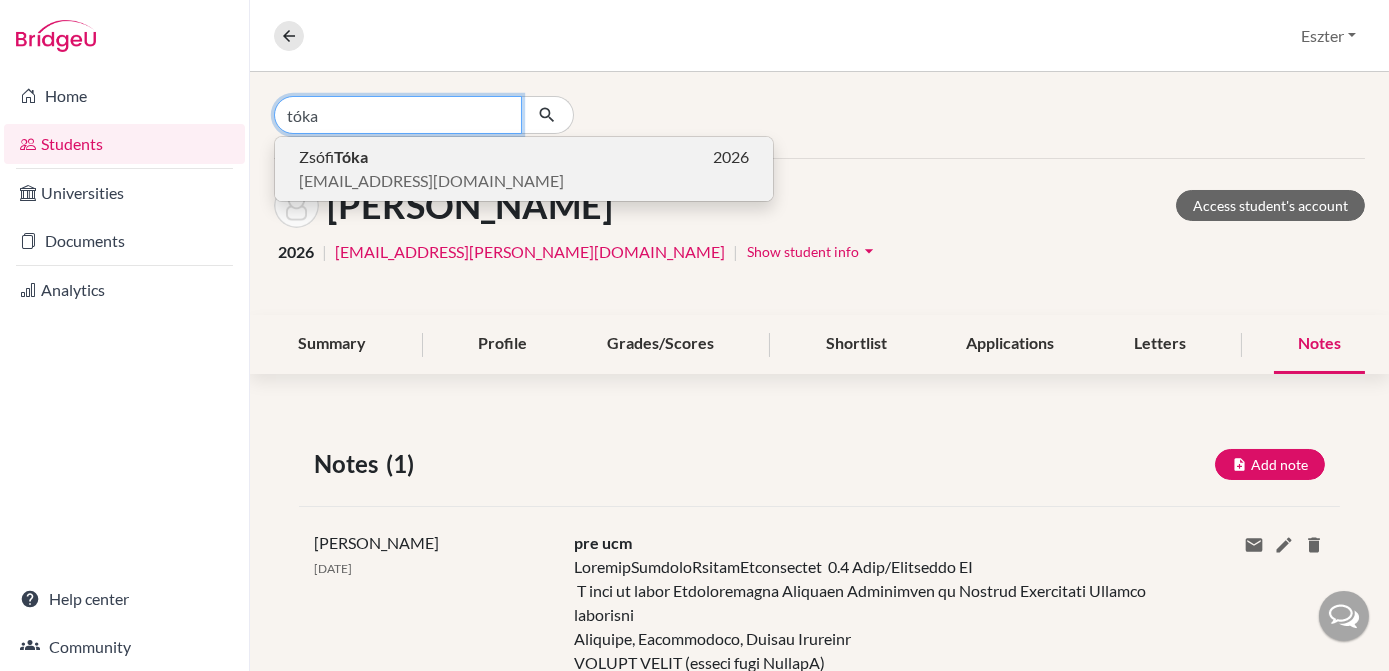 type on "tóka" 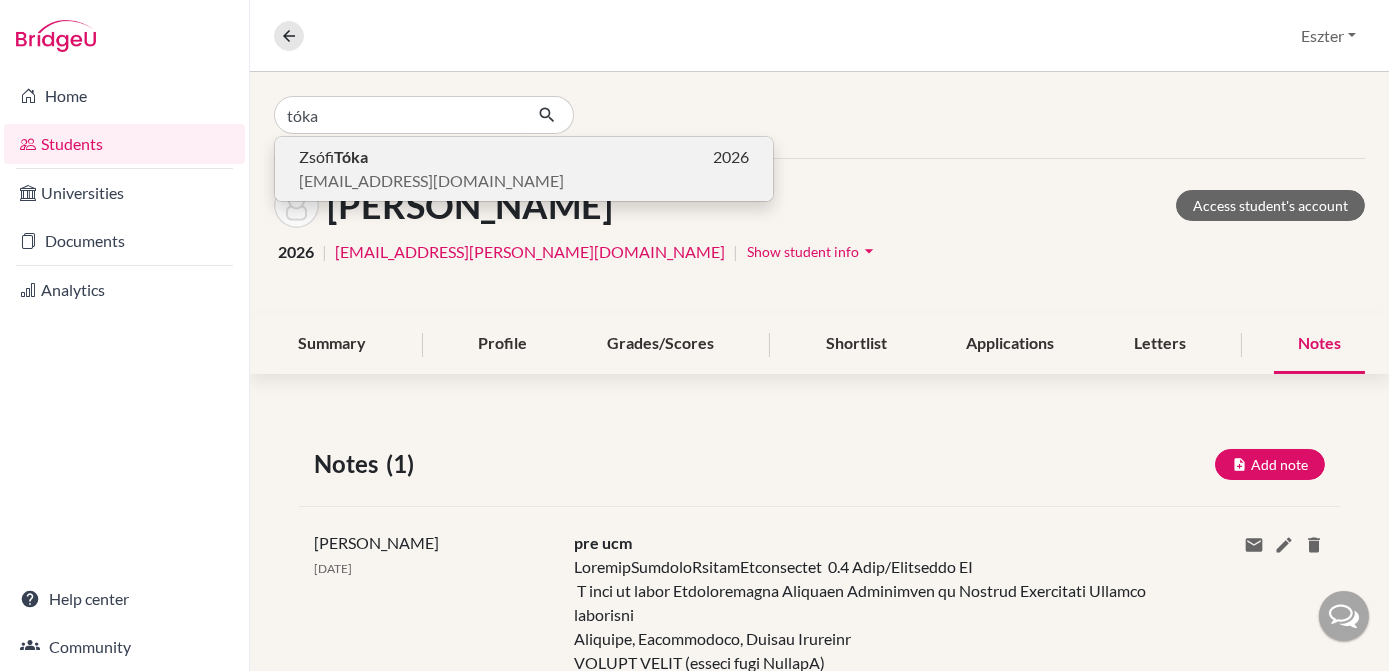 click on "[EMAIL_ADDRESS][DOMAIN_NAME]" at bounding box center [431, 181] 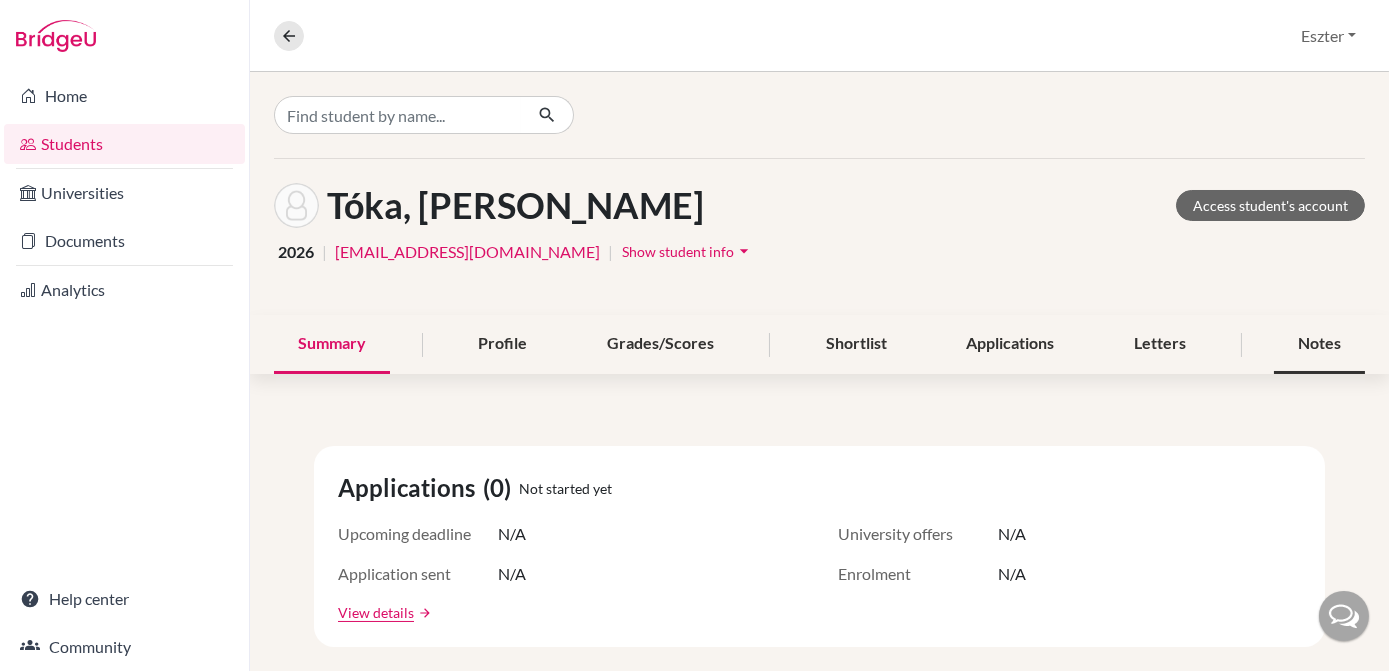 click on "Notes" at bounding box center [1319, 344] 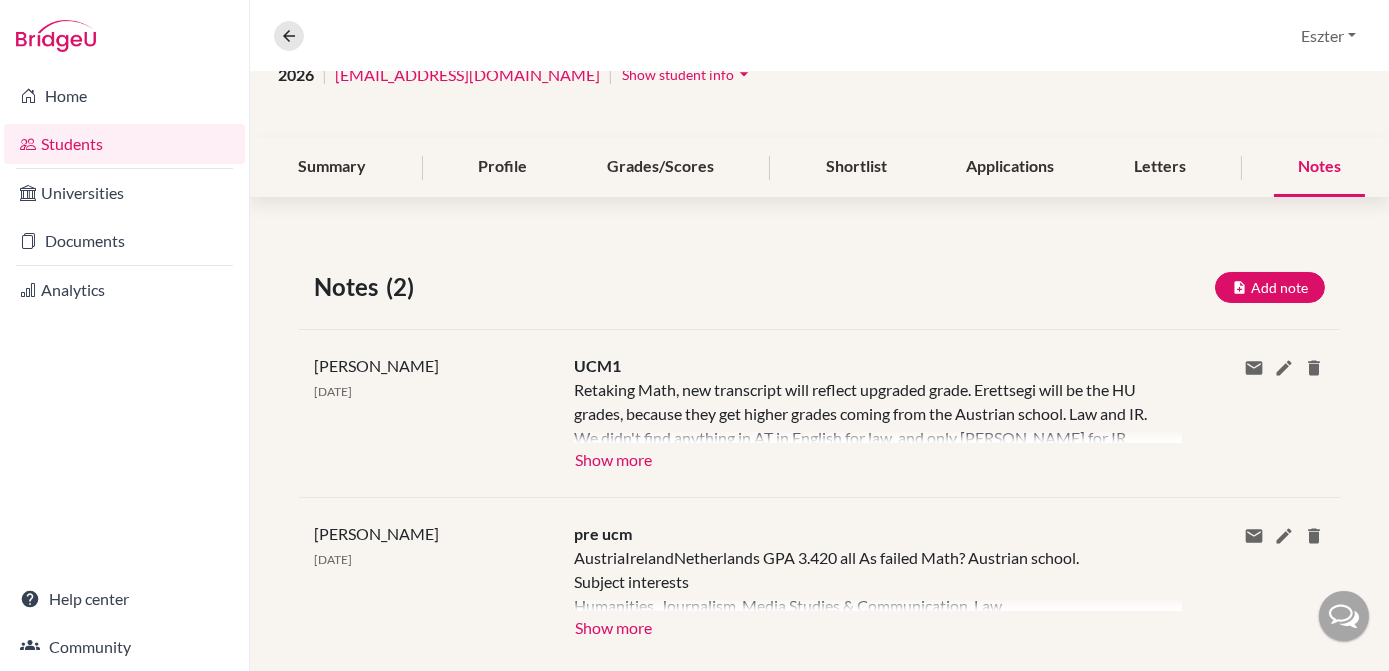 scroll, scrollTop: 193, scrollLeft: 0, axis: vertical 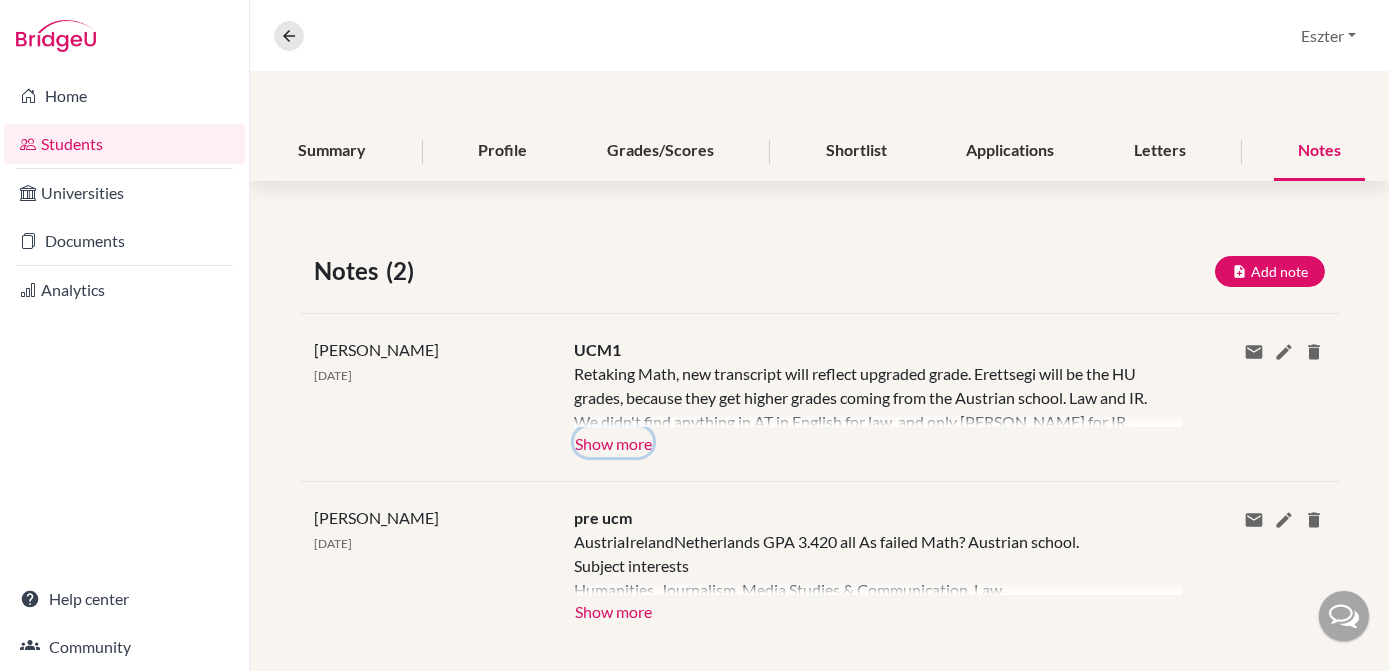 click on "Show more" 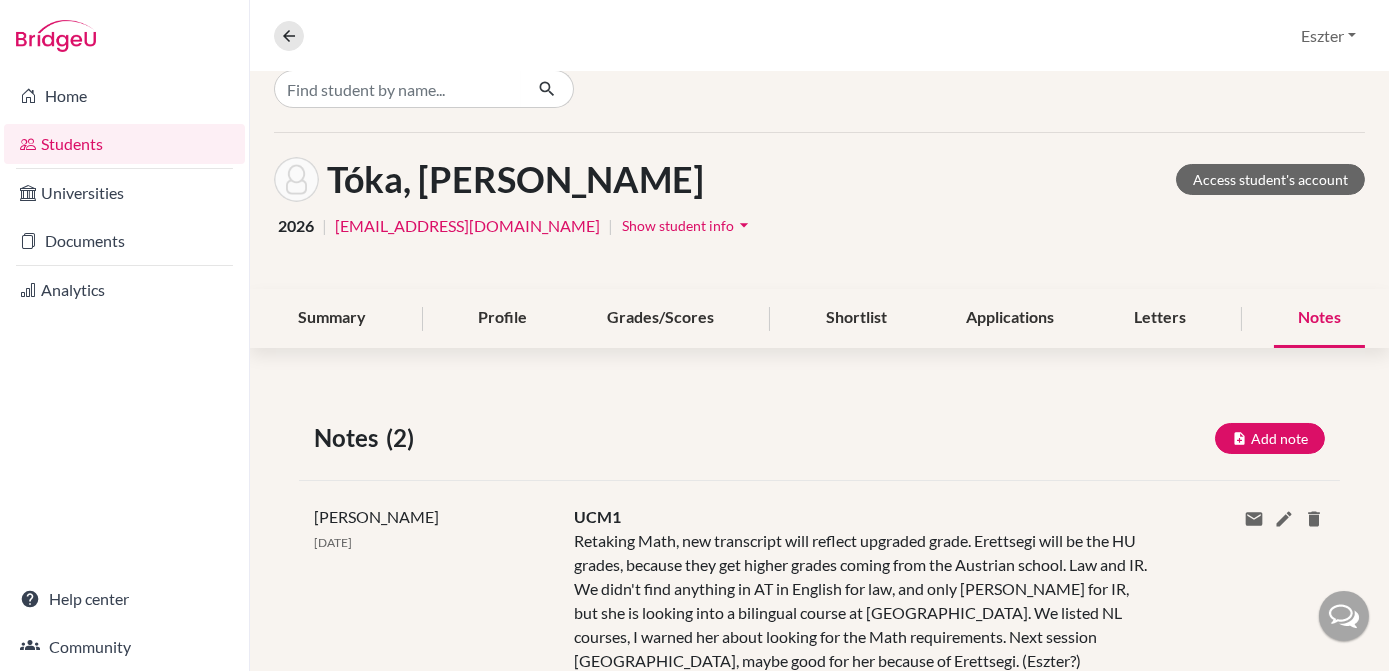 scroll, scrollTop: 0, scrollLeft: 0, axis: both 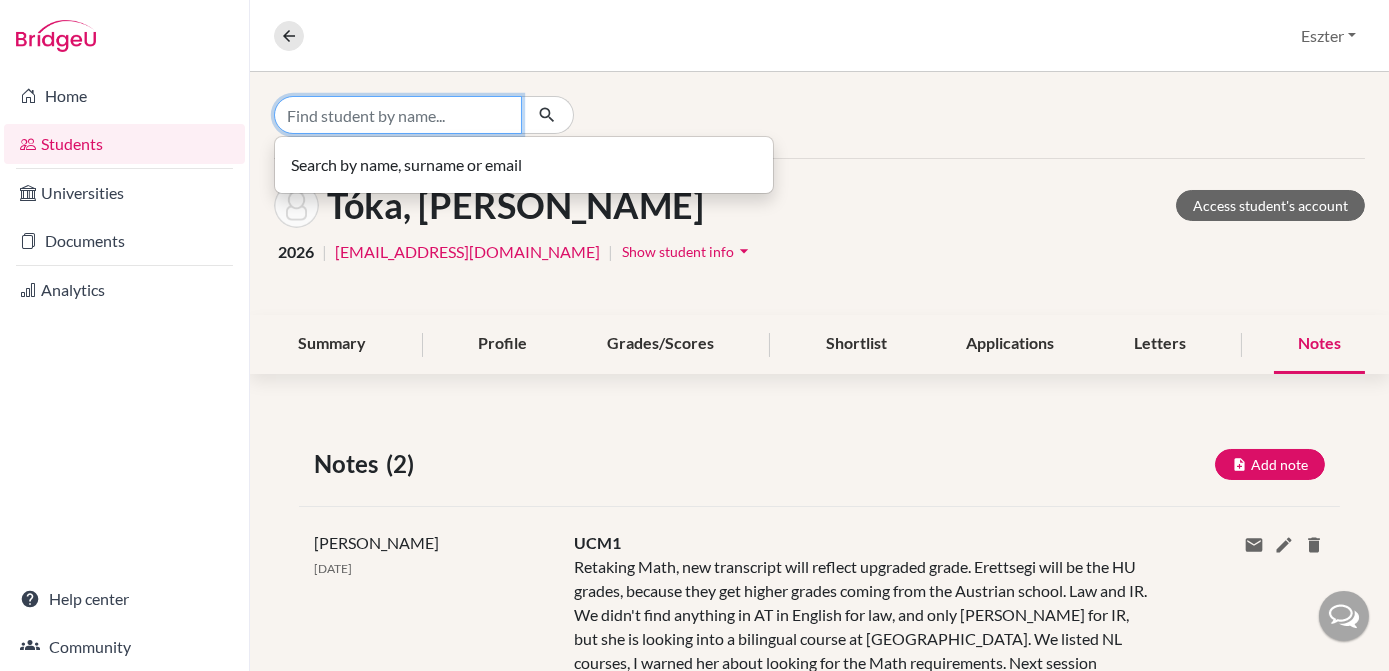 click at bounding box center (398, 115) 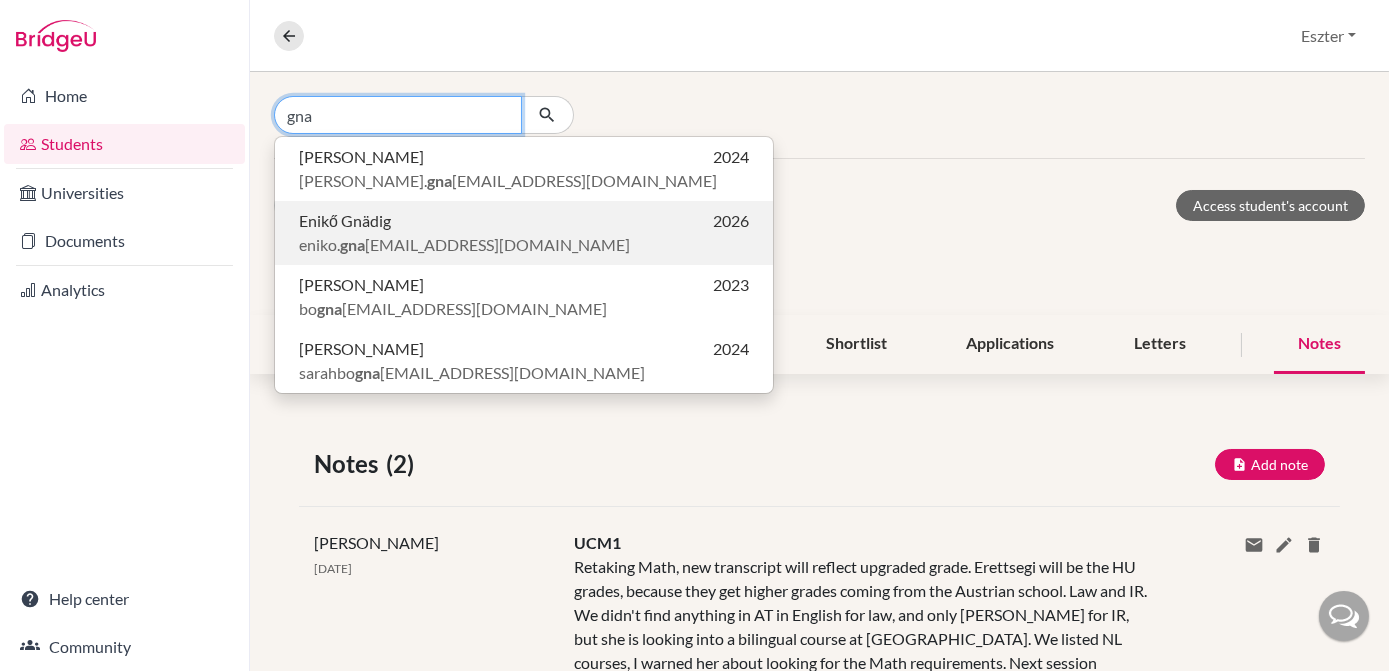 type on "gna" 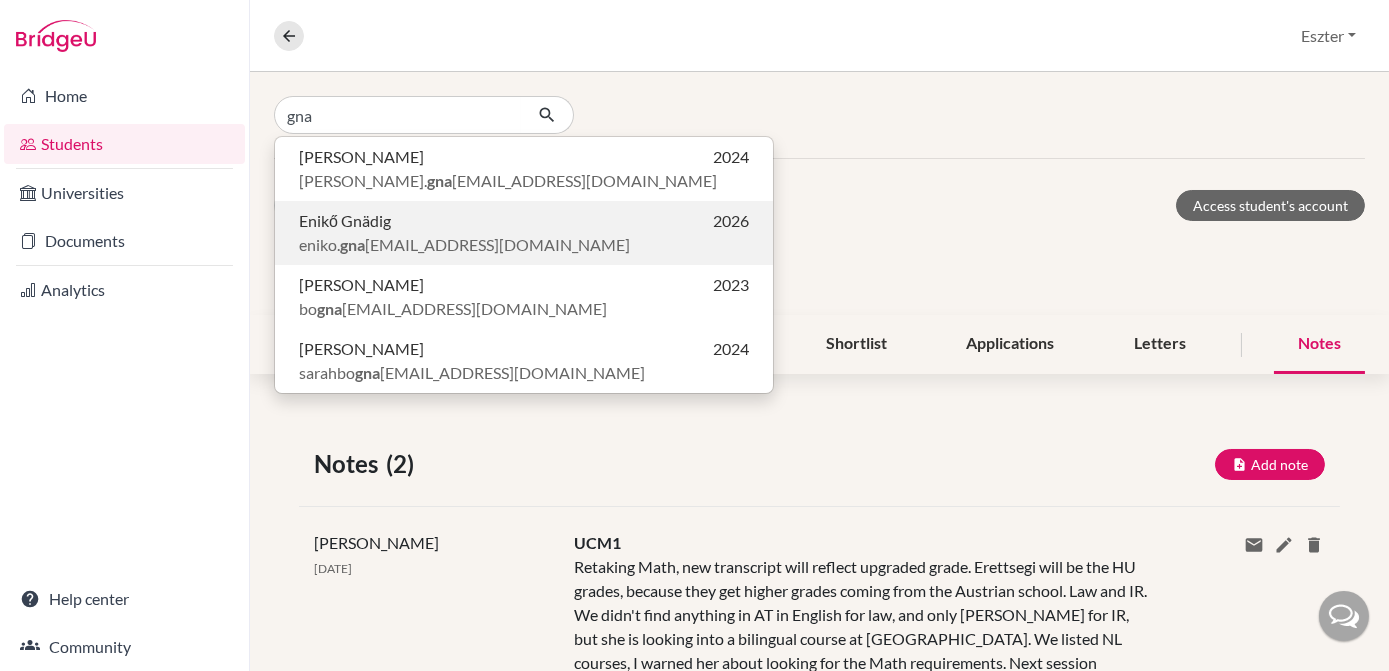 click on "eniko. gna [EMAIL_ADDRESS][DOMAIN_NAME]" at bounding box center [464, 245] 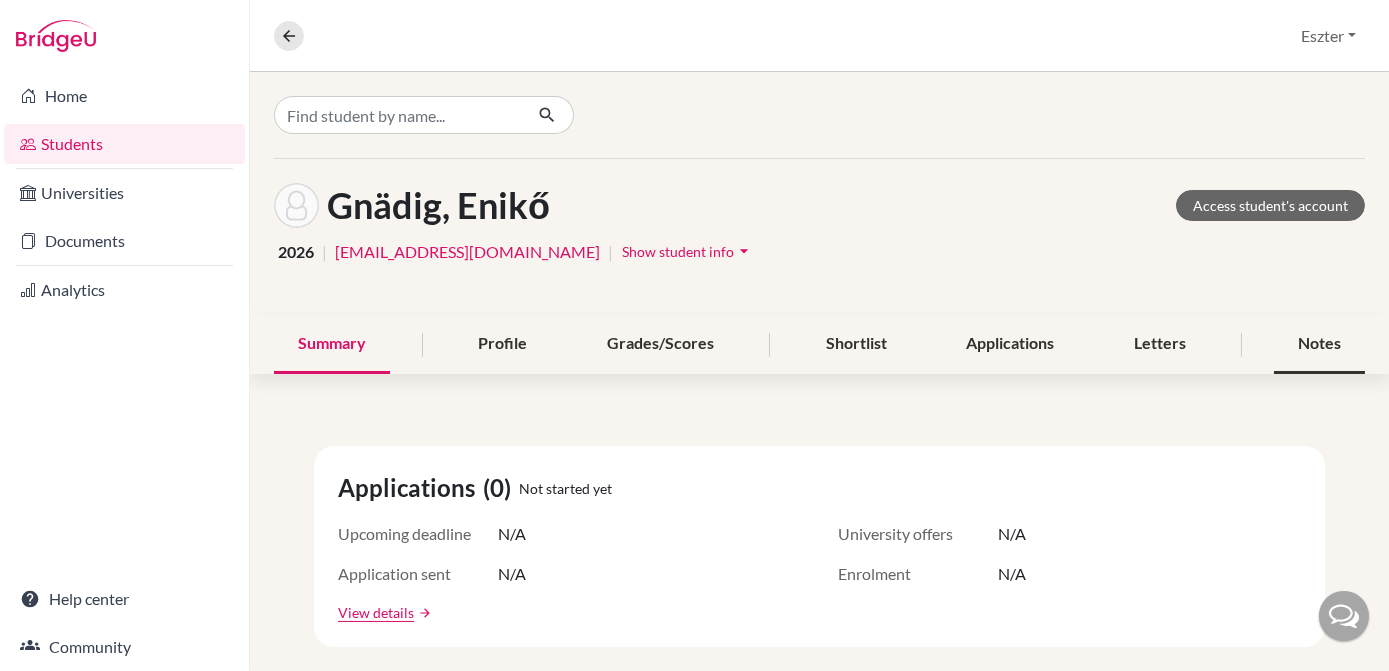 click on "Notes" at bounding box center [1319, 344] 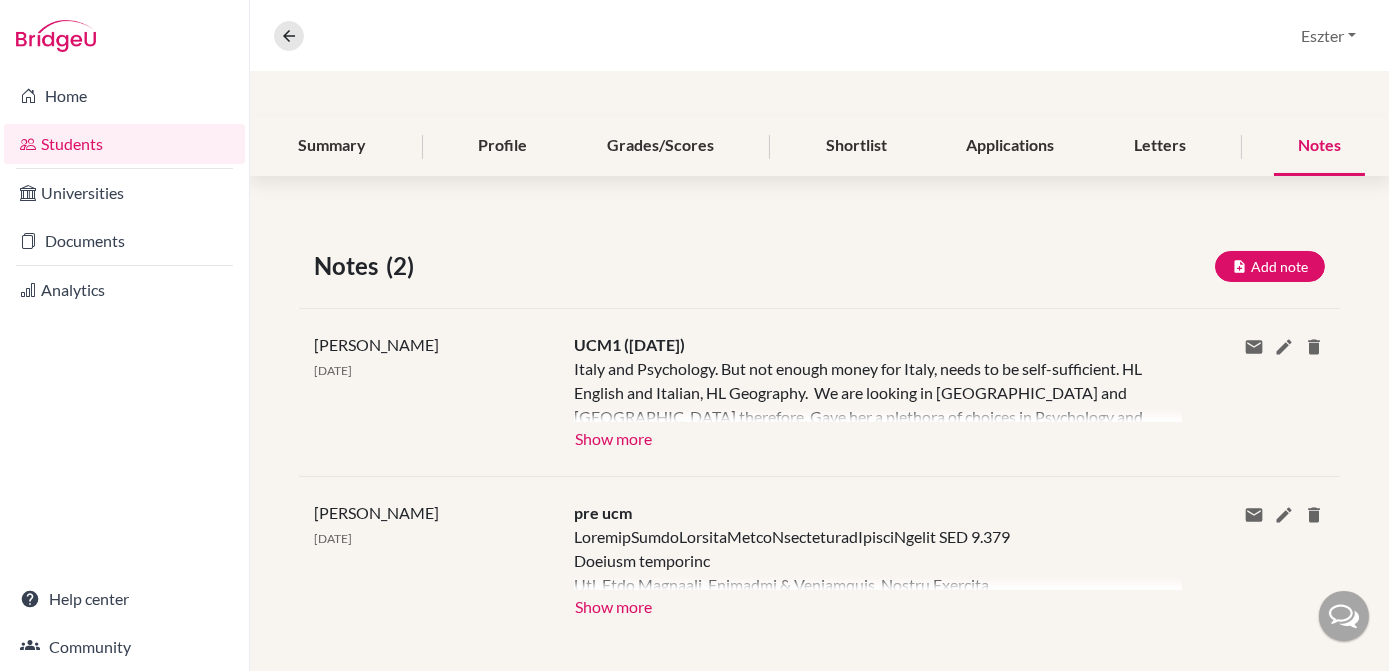 scroll, scrollTop: 216, scrollLeft: 0, axis: vertical 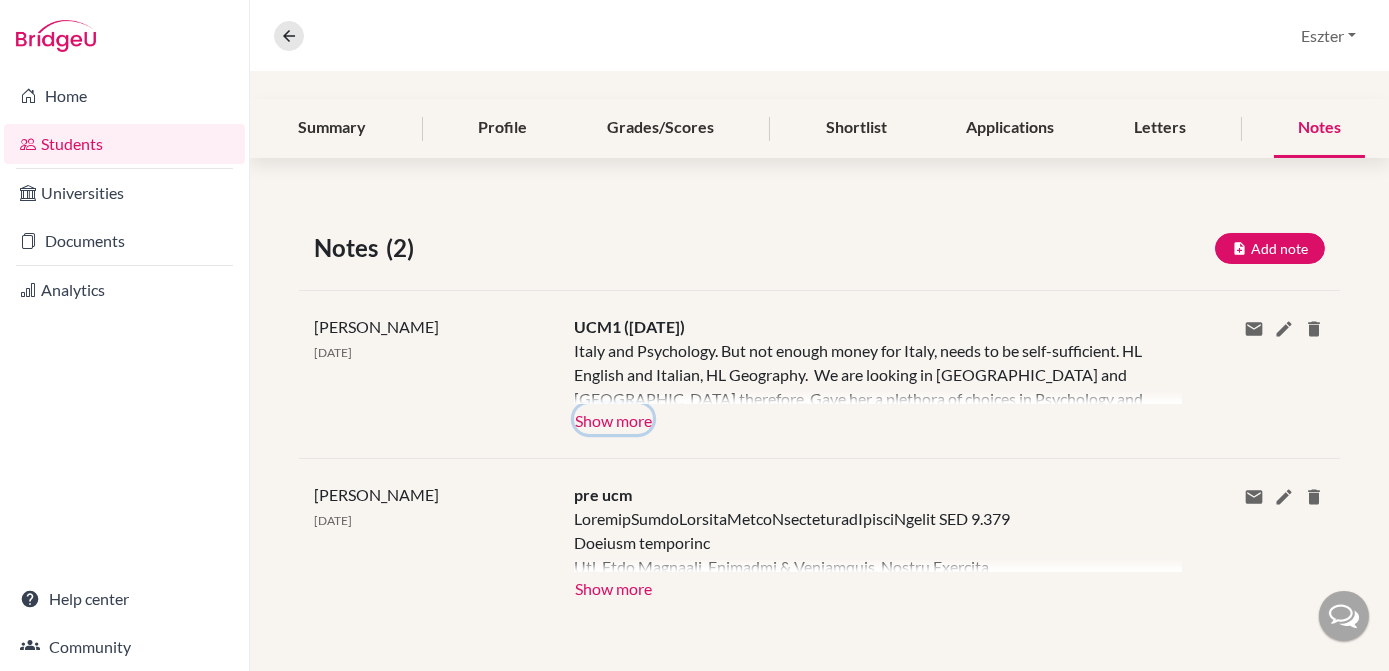 click on "Show more" 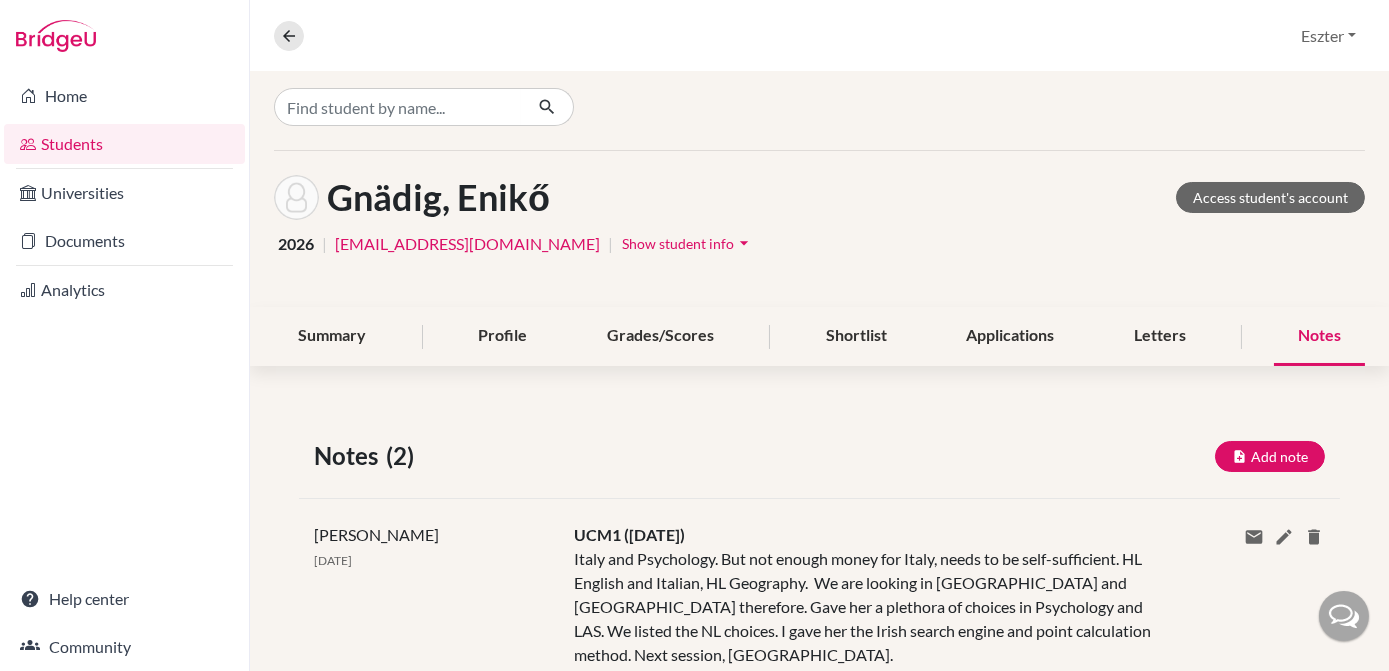 scroll, scrollTop: 0, scrollLeft: 0, axis: both 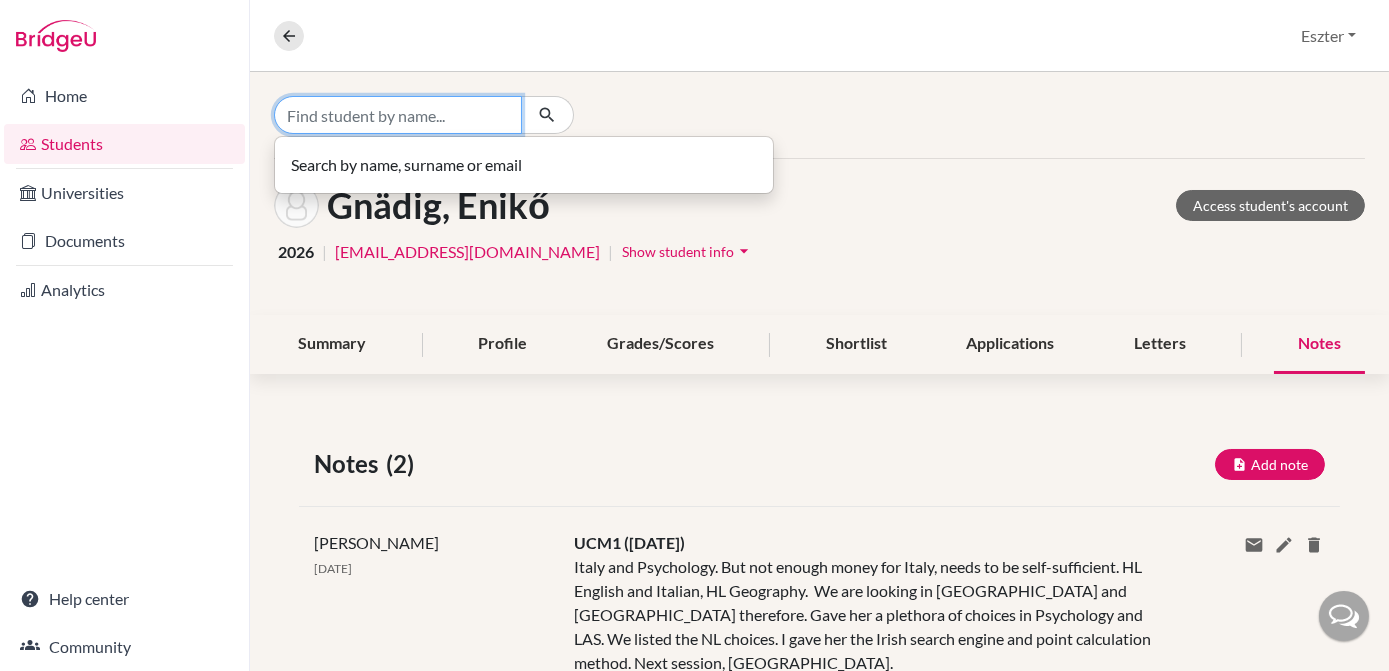 click at bounding box center [398, 115] 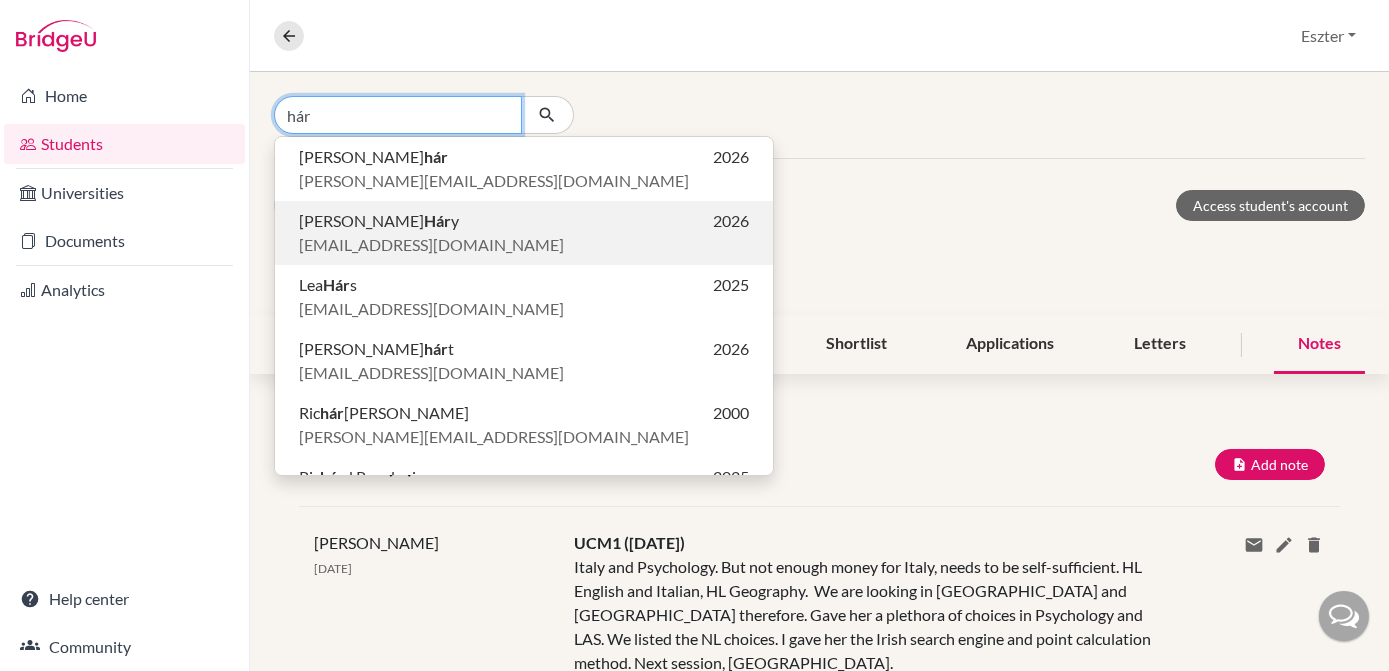 type on "hár" 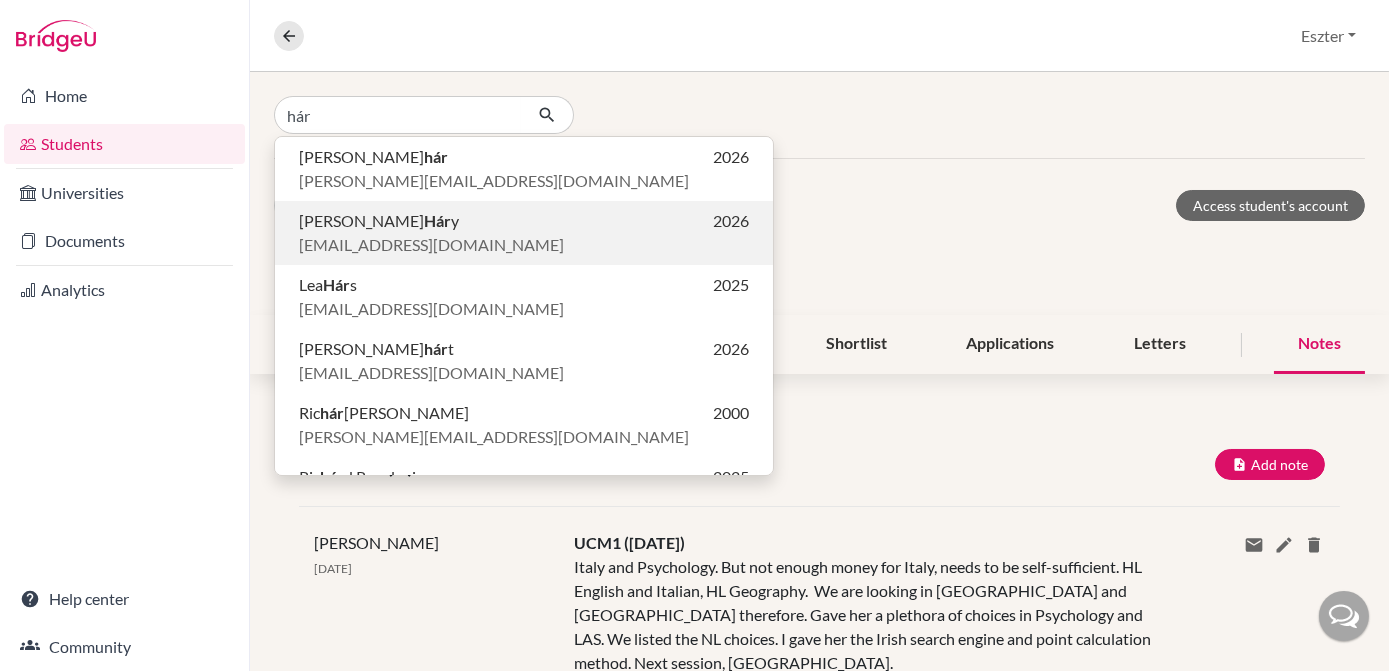 click on "[PERSON_NAME] y 2026" at bounding box center (524, 221) 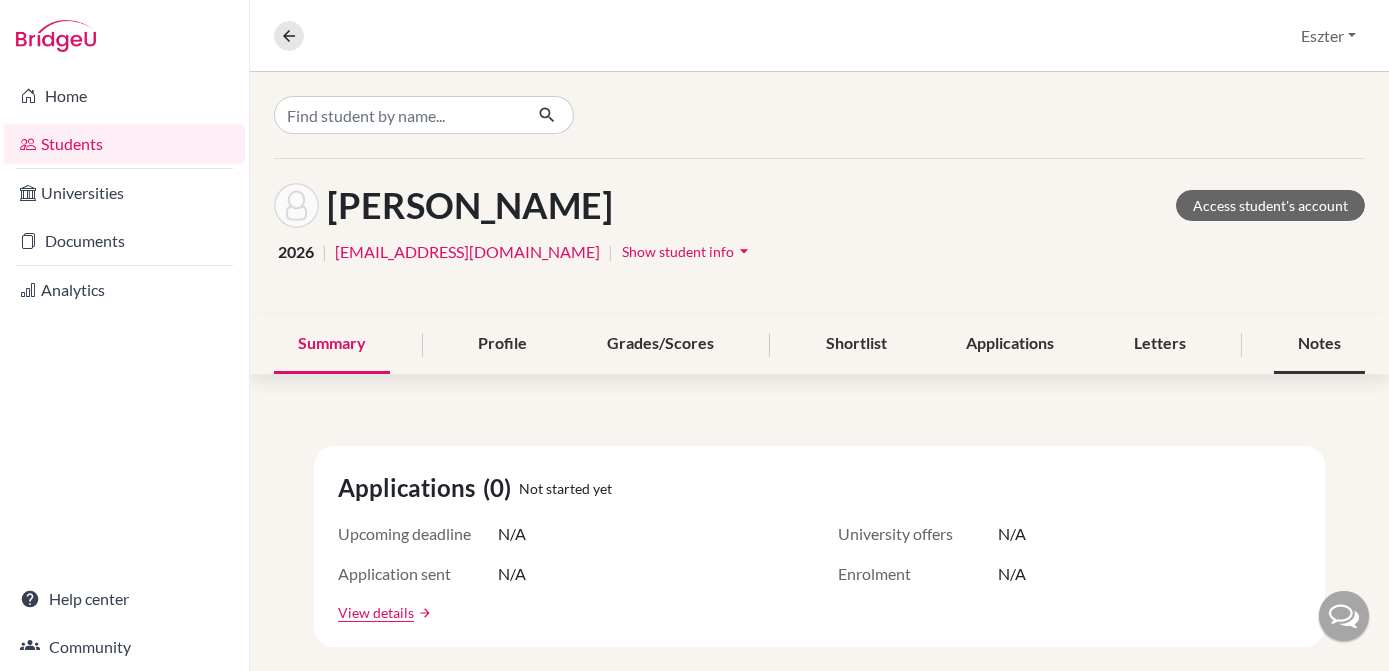 click on "Notes" at bounding box center [1319, 344] 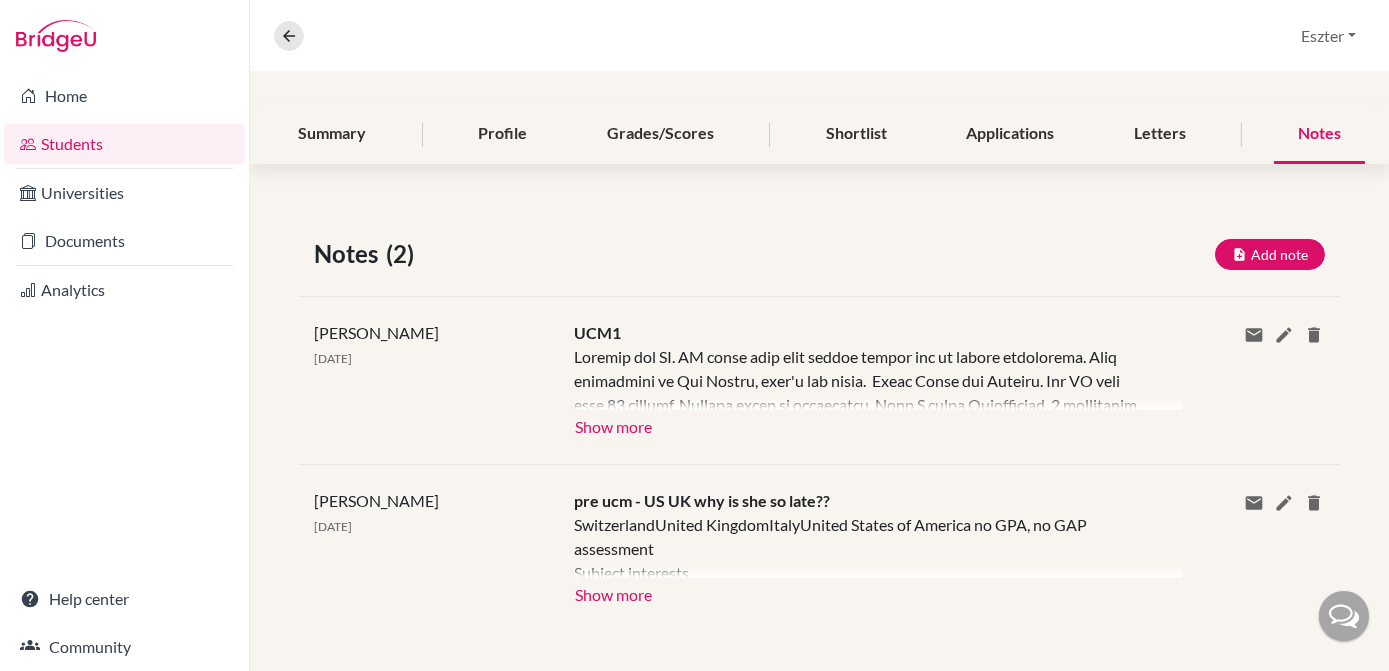 scroll, scrollTop: 216, scrollLeft: 0, axis: vertical 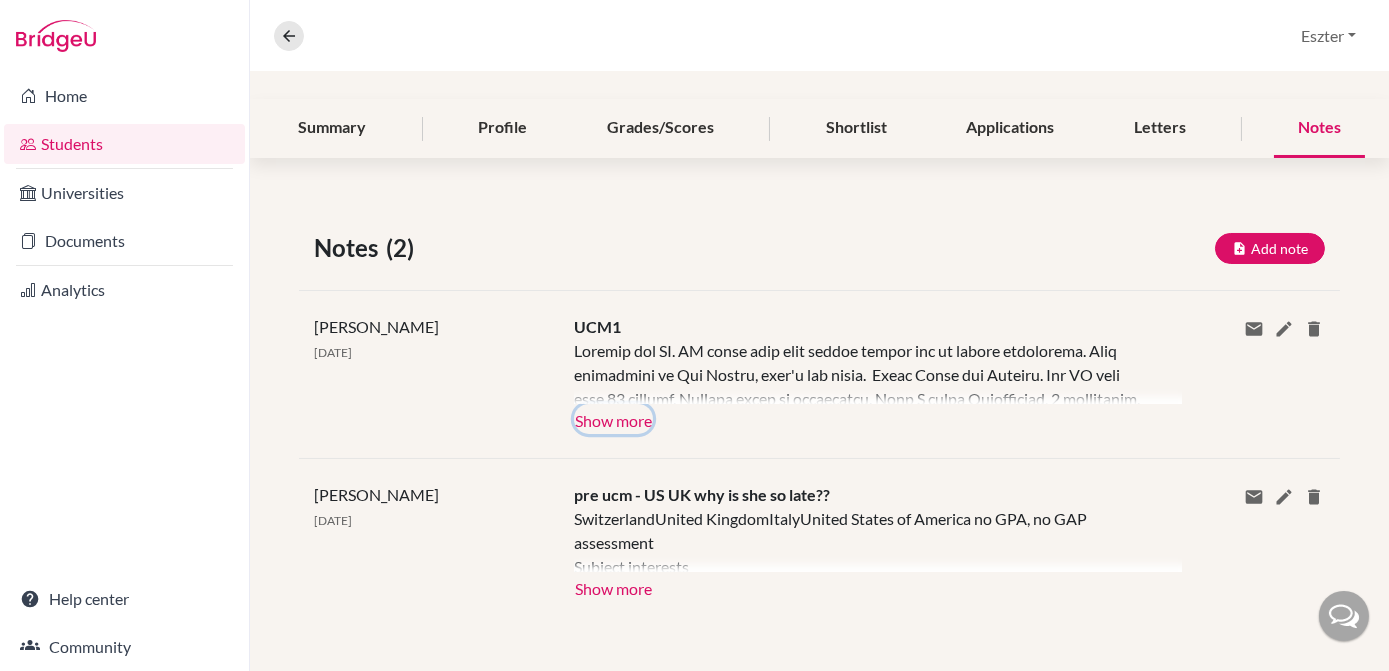 click on "Show more" 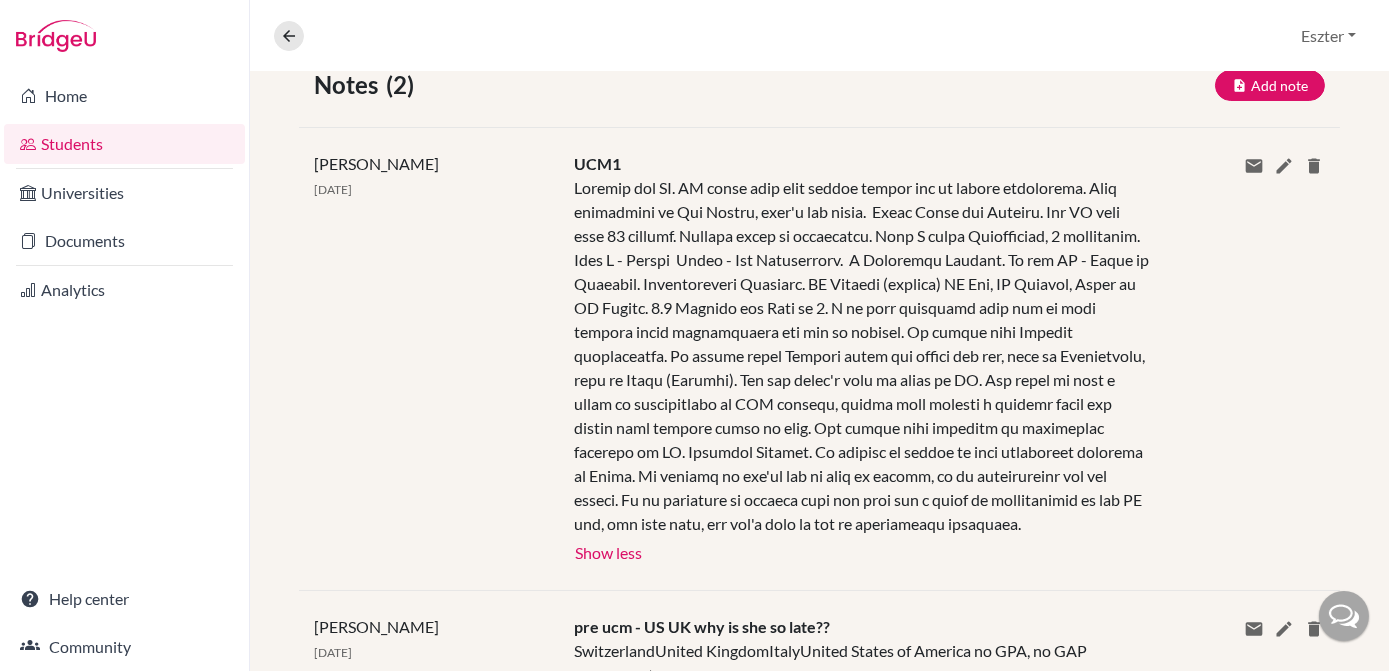 scroll, scrollTop: 380, scrollLeft: 0, axis: vertical 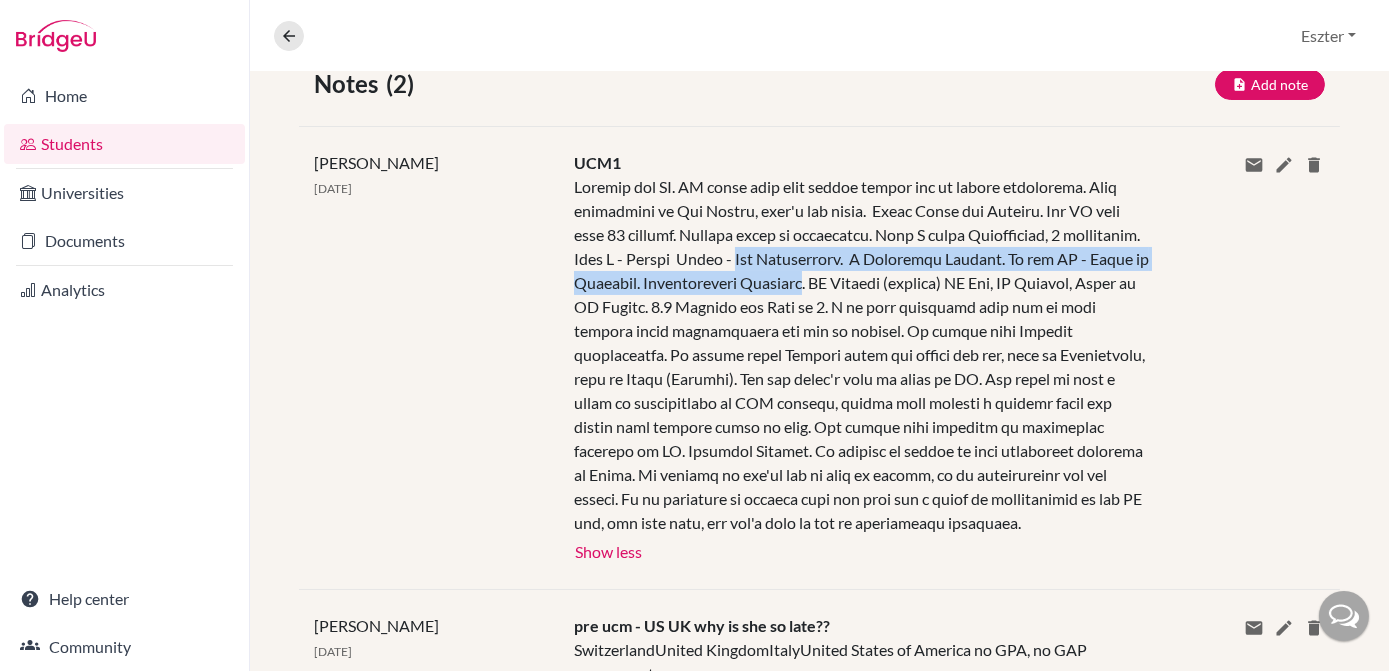 drag, startPoint x: 815, startPoint y: 254, endPoint x: 876, endPoint y: 271, distance: 63.324562 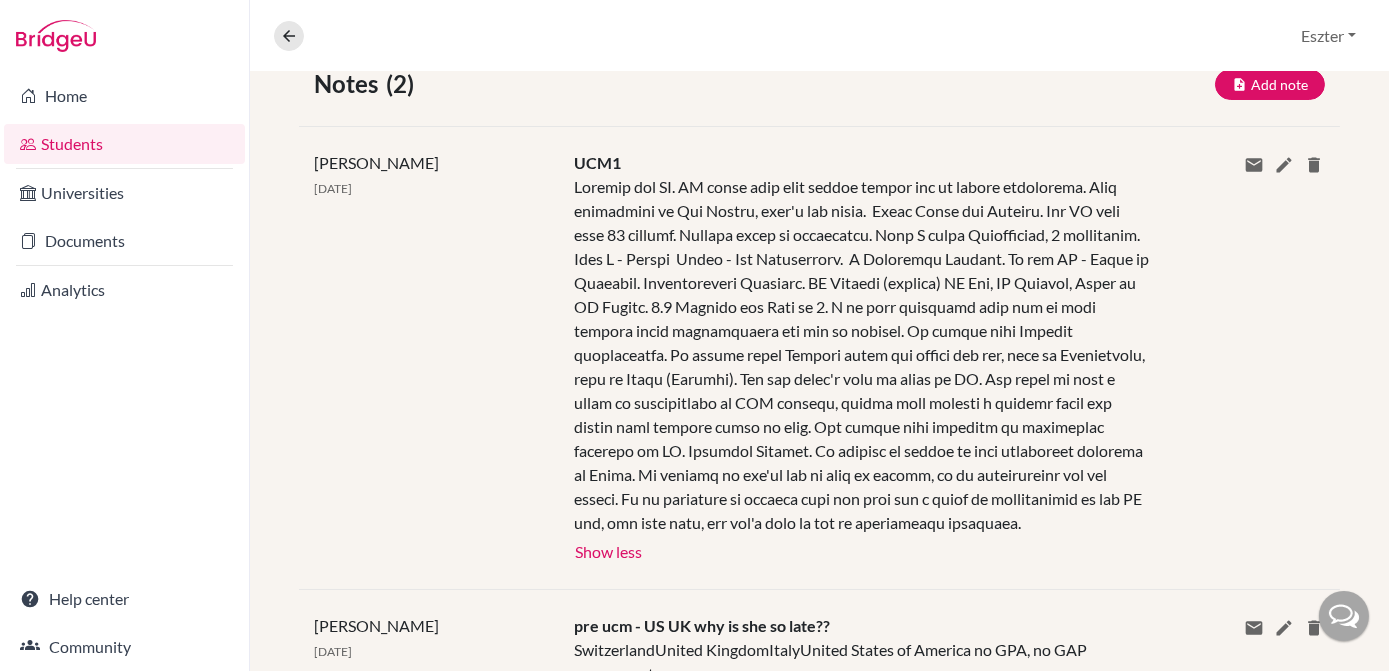 click on "UCM1 Show more Show less" at bounding box center (862, 358) 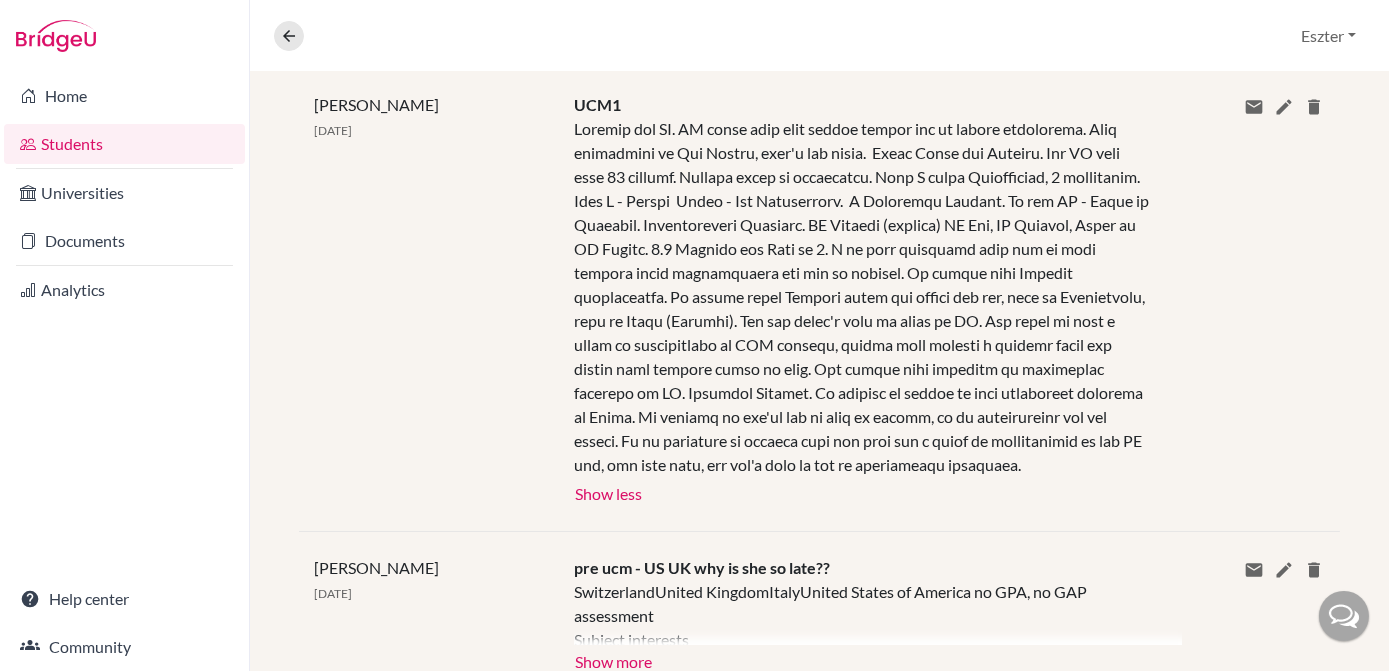 scroll, scrollTop: 440, scrollLeft: 0, axis: vertical 